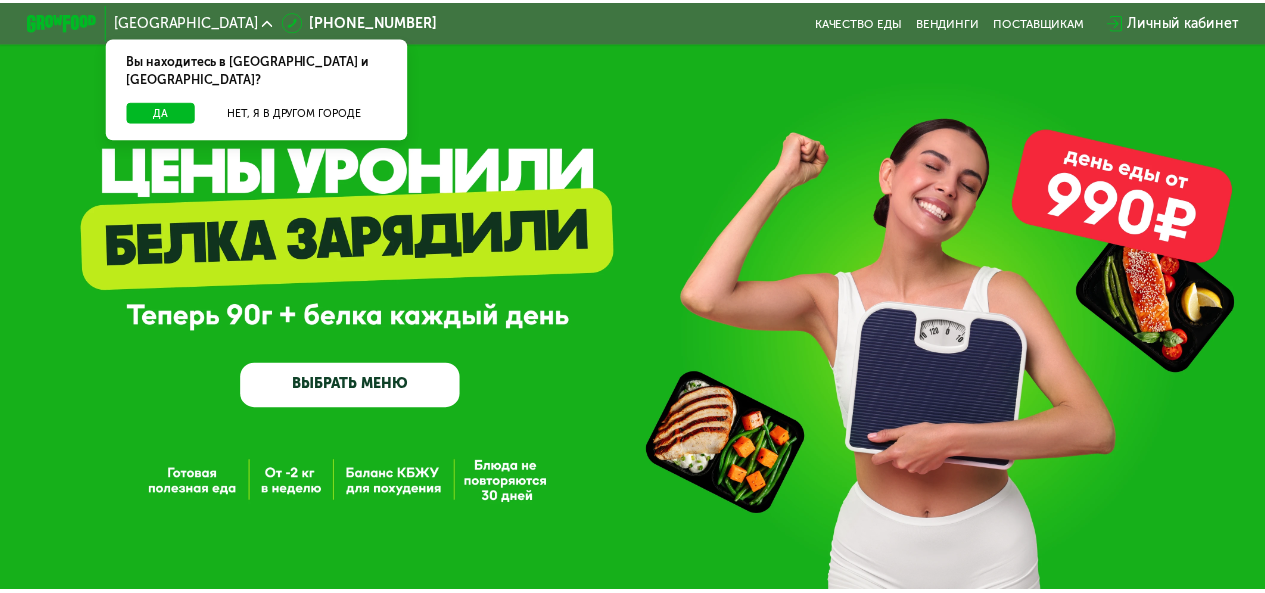 scroll, scrollTop: 0, scrollLeft: 0, axis: both 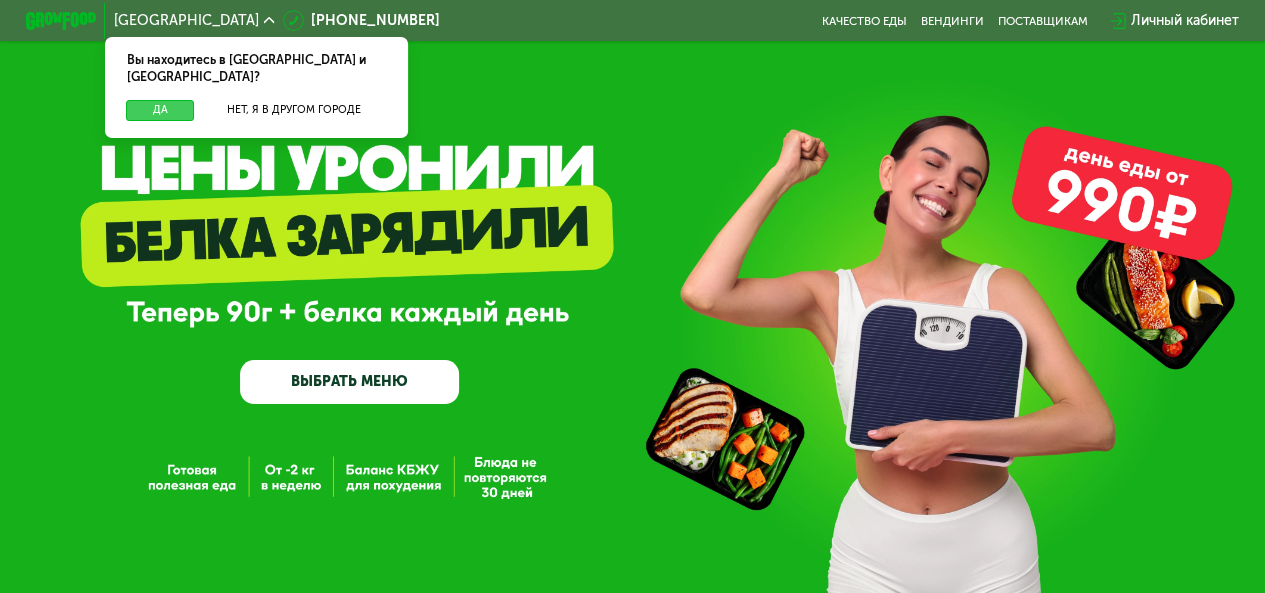 click on "Да" at bounding box center (160, 110) 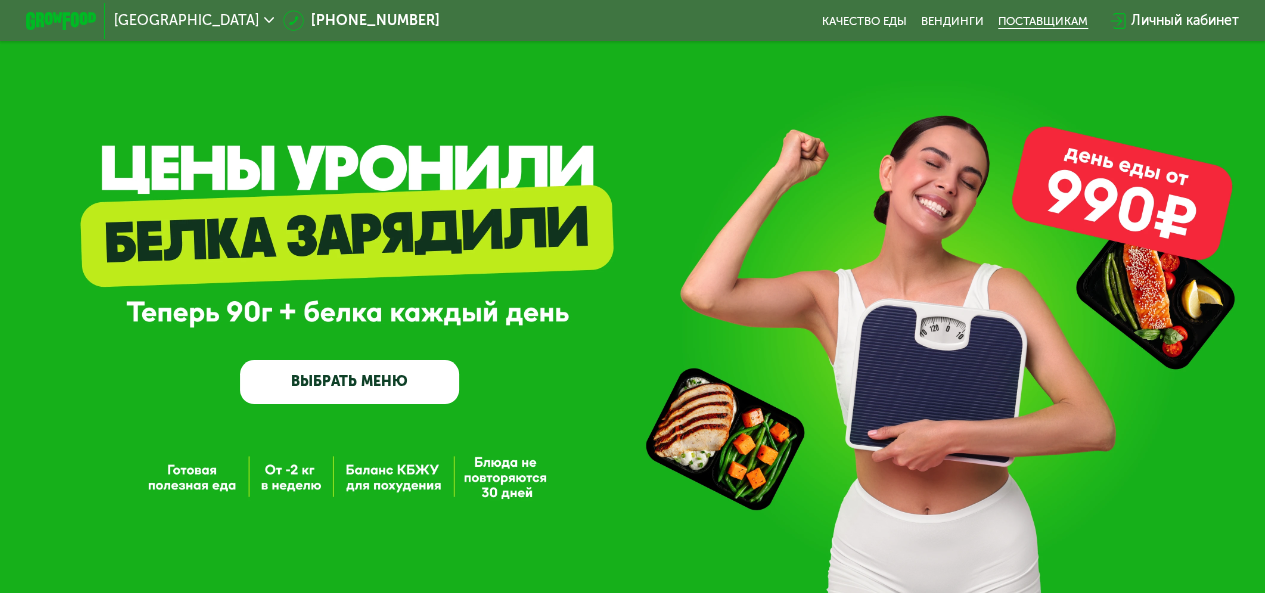 click on "поставщикам" at bounding box center [1043, 21] 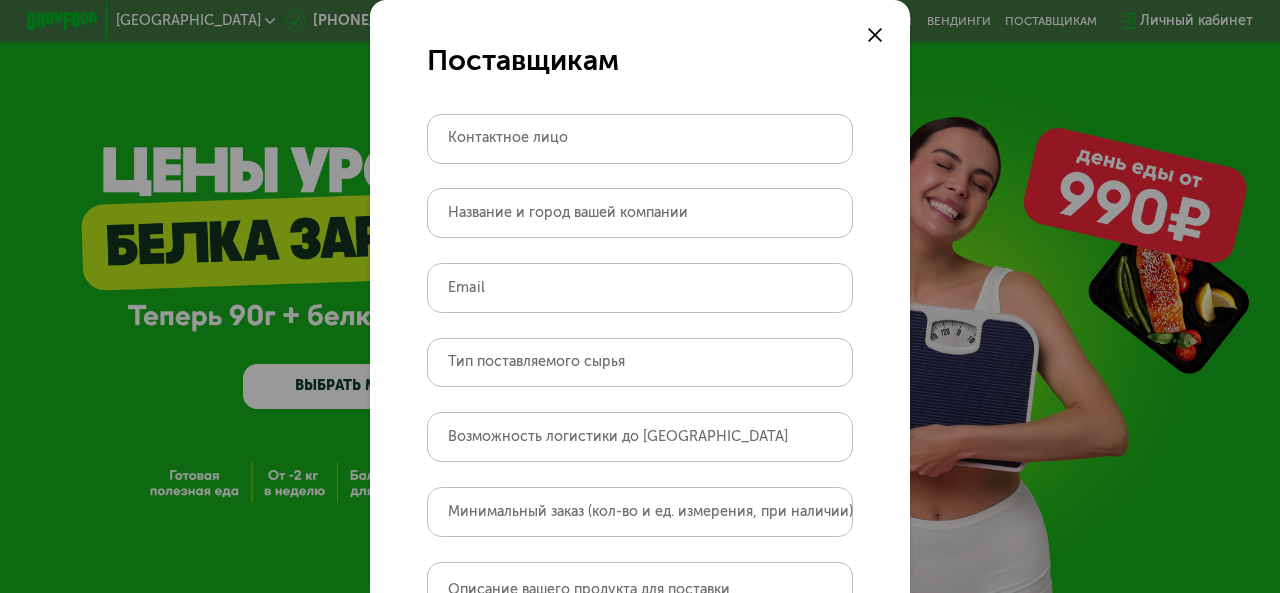 click on "Контактное лицо" at bounding box center (508, 138) 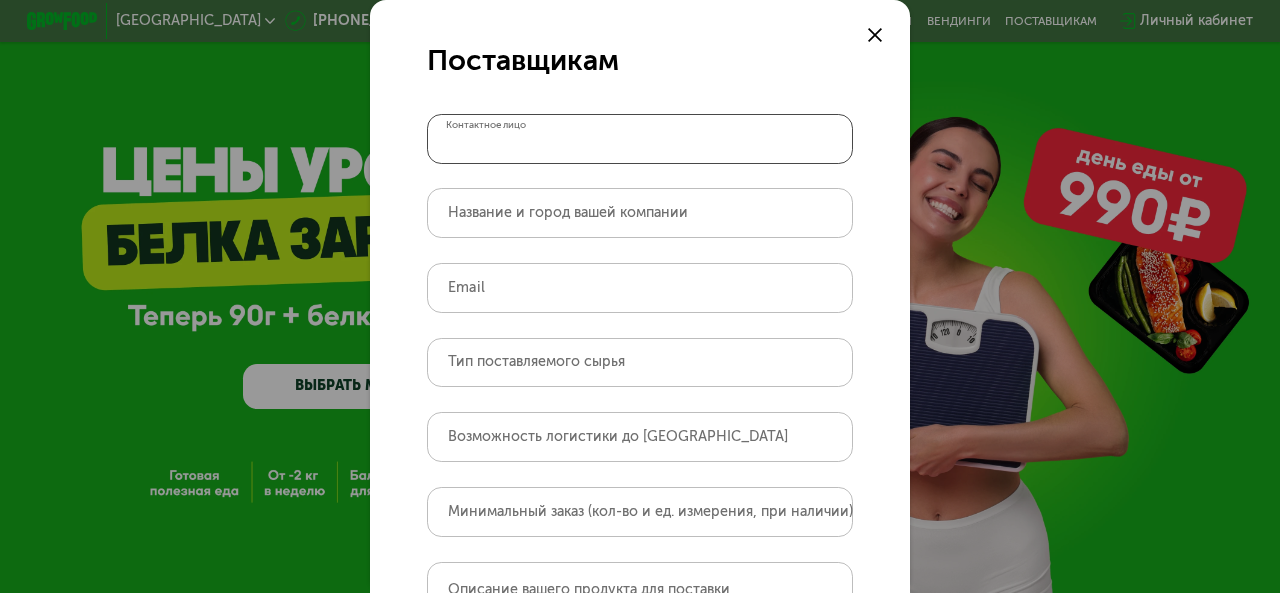 click on "Контактное лицо" at bounding box center [640, 139] 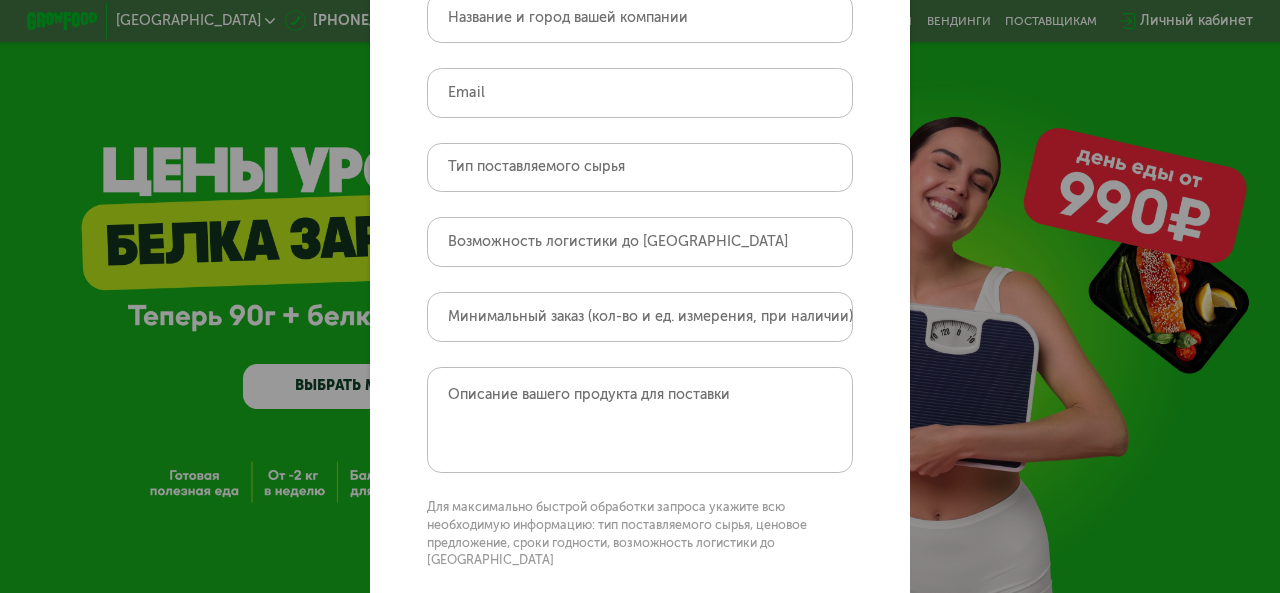 scroll, scrollTop: 0, scrollLeft: 0, axis: both 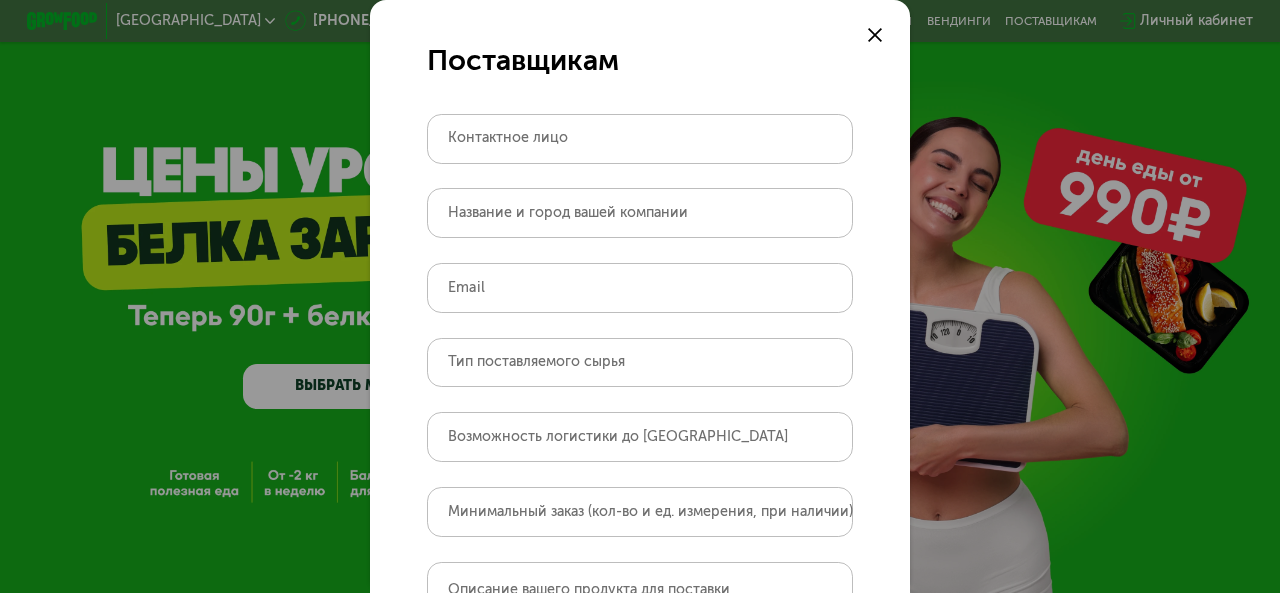 click 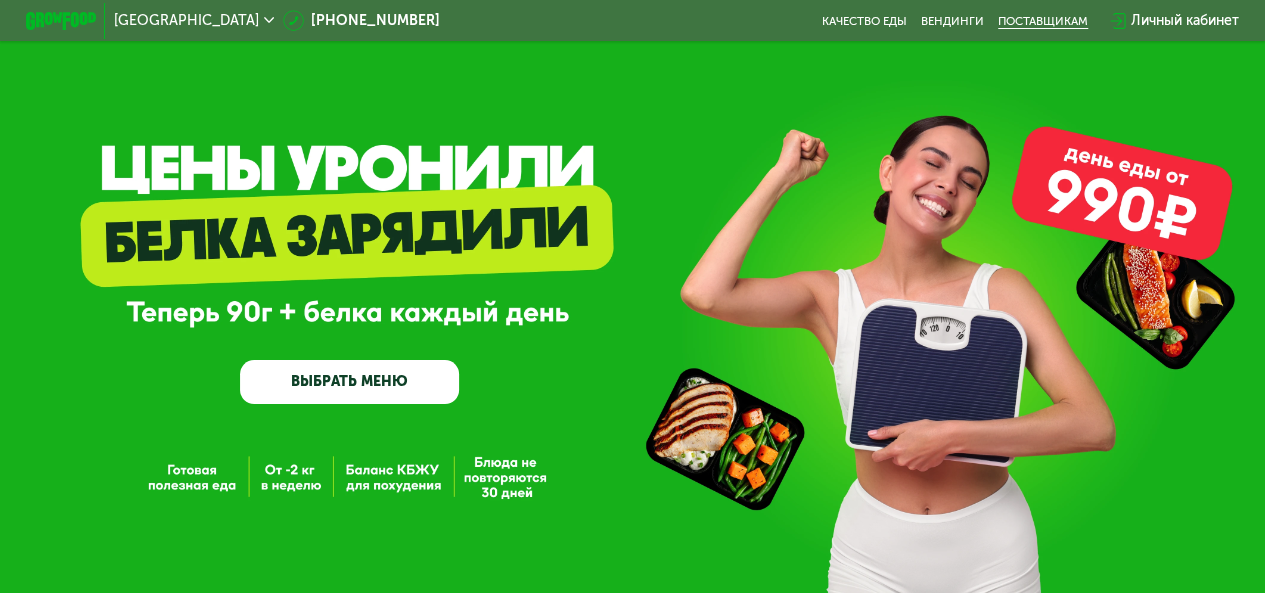 click on "поставщикам" at bounding box center [1043, 21] 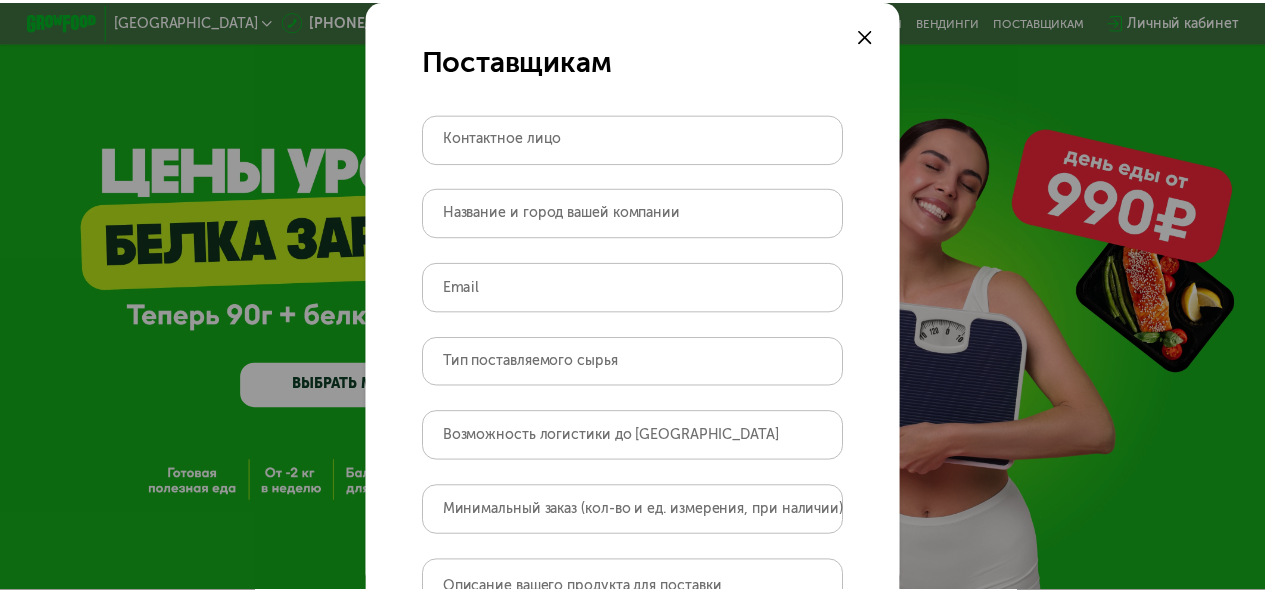 scroll, scrollTop: 100, scrollLeft: 0, axis: vertical 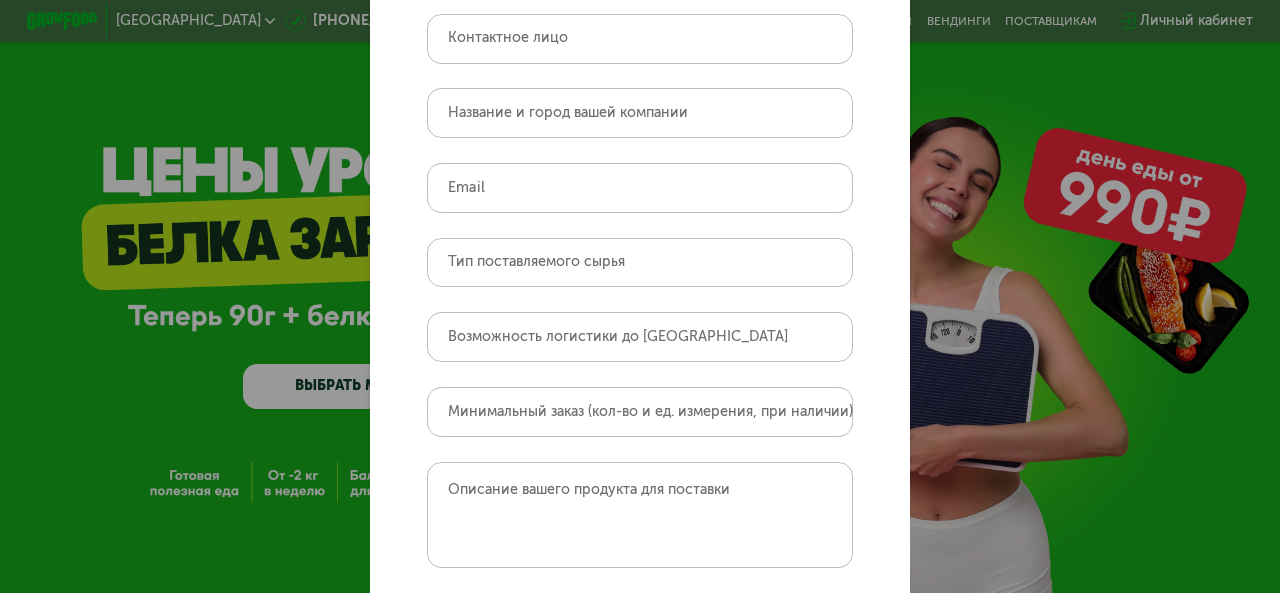 click on "Поставщикам   Контактное лицо   Название и город вашей компании   Email   Тип поставляемого сырья   Возможность логистики до [GEOGRAPHIC_DATA]   Минимальный заказ (кол-во и ед. измерения, при наличии)   Описание вашего продукта для поставки   Для максимально быстрой обработки запроса укажите всю необходимую информацию: тип поставляемого сырья, ценовое предложение, сроки годности, возможность логистики до [GEOGRAPHIC_DATA]   отправить" 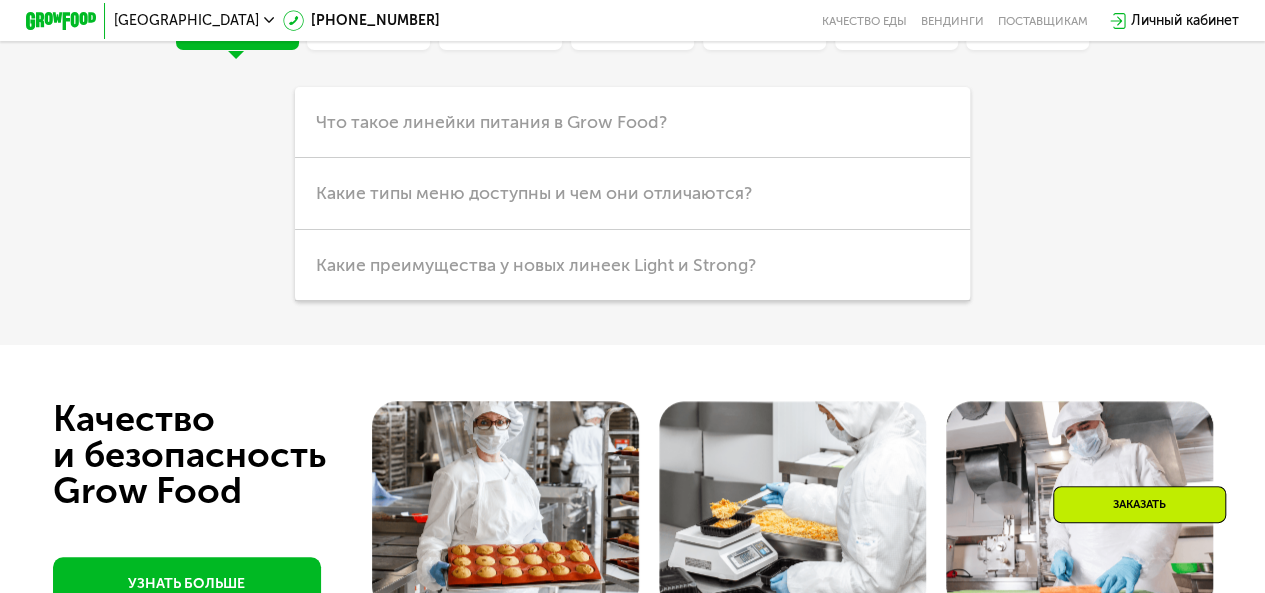 scroll, scrollTop: 4148, scrollLeft: 0, axis: vertical 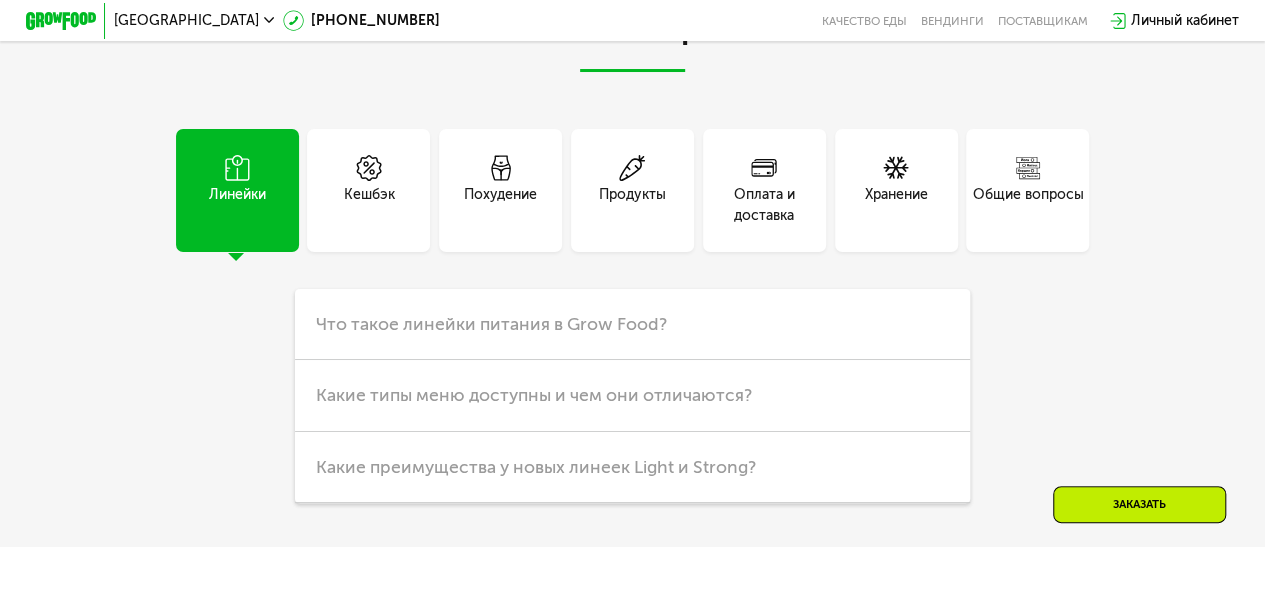 click on "Похудение" at bounding box center (500, 205) 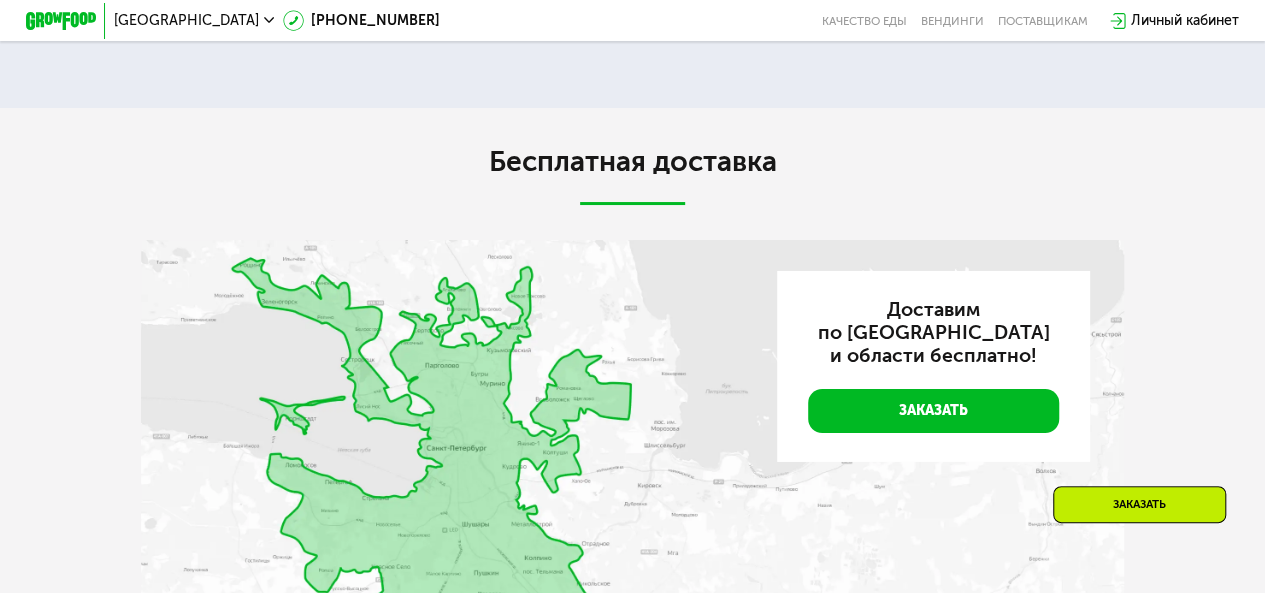 scroll, scrollTop: 3048, scrollLeft: 0, axis: vertical 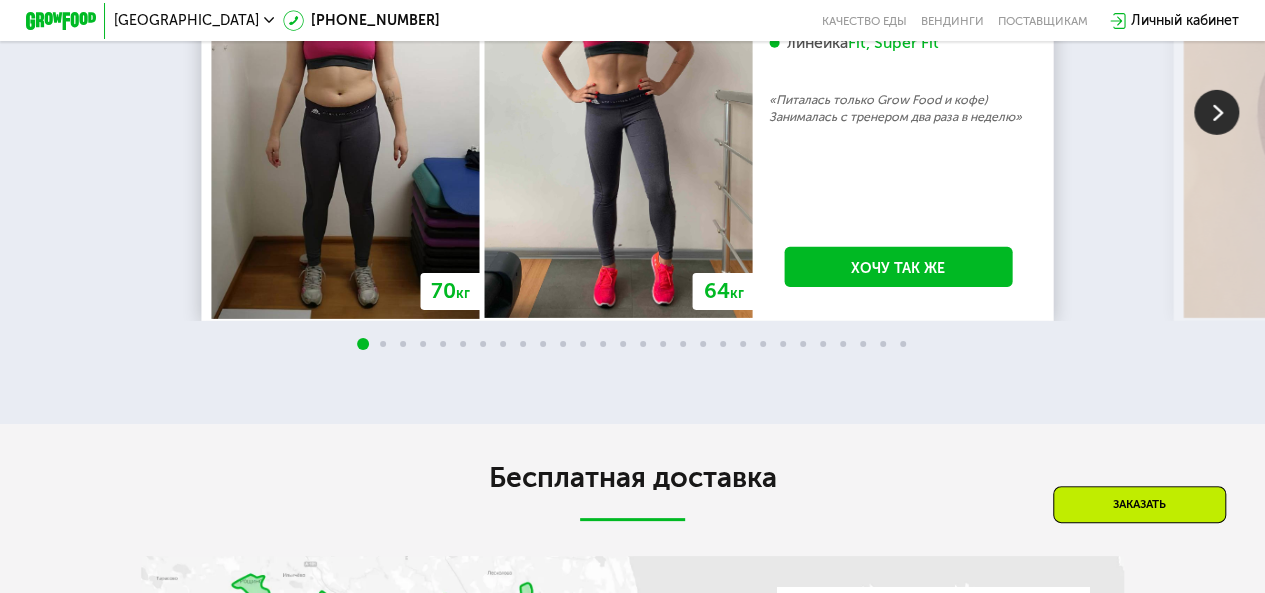 click at bounding box center [1216, 112] 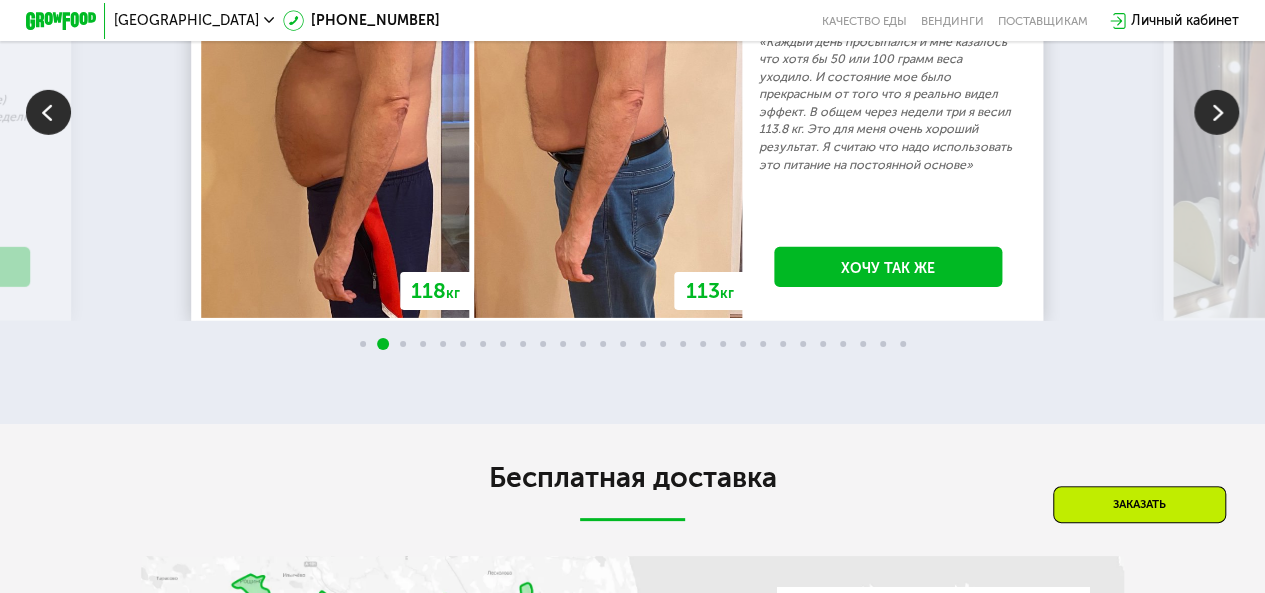 click at bounding box center [1216, 112] 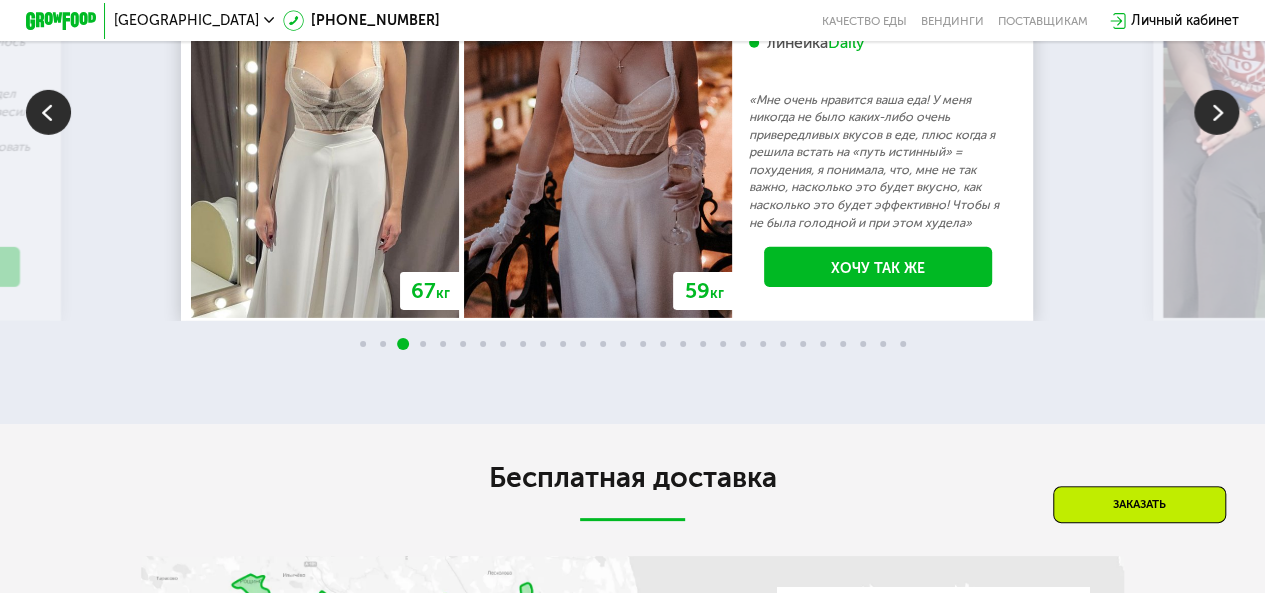 click at bounding box center (1216, 112) 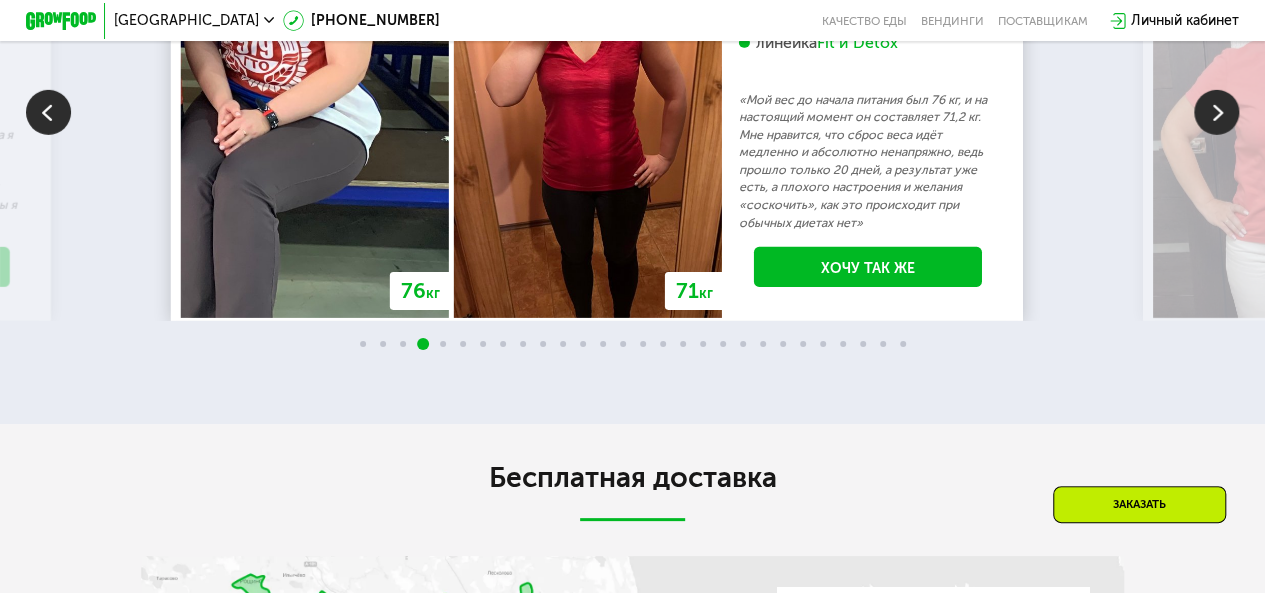 click at bounding box center (1216, 112) 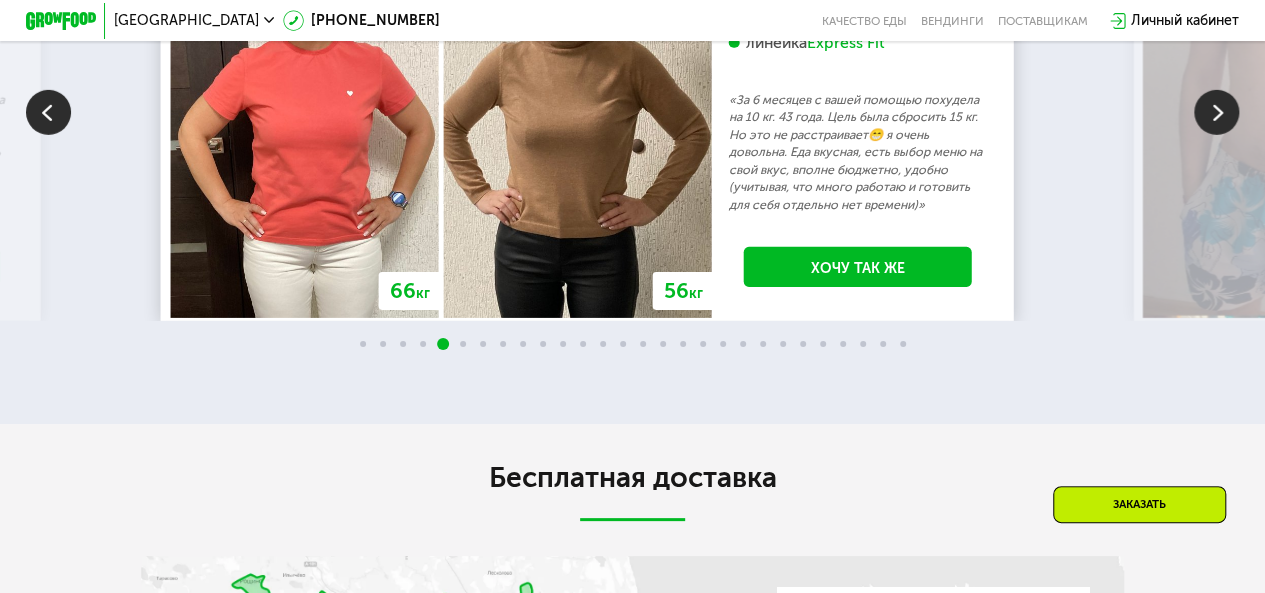 click at bounding box center [1216, 112] 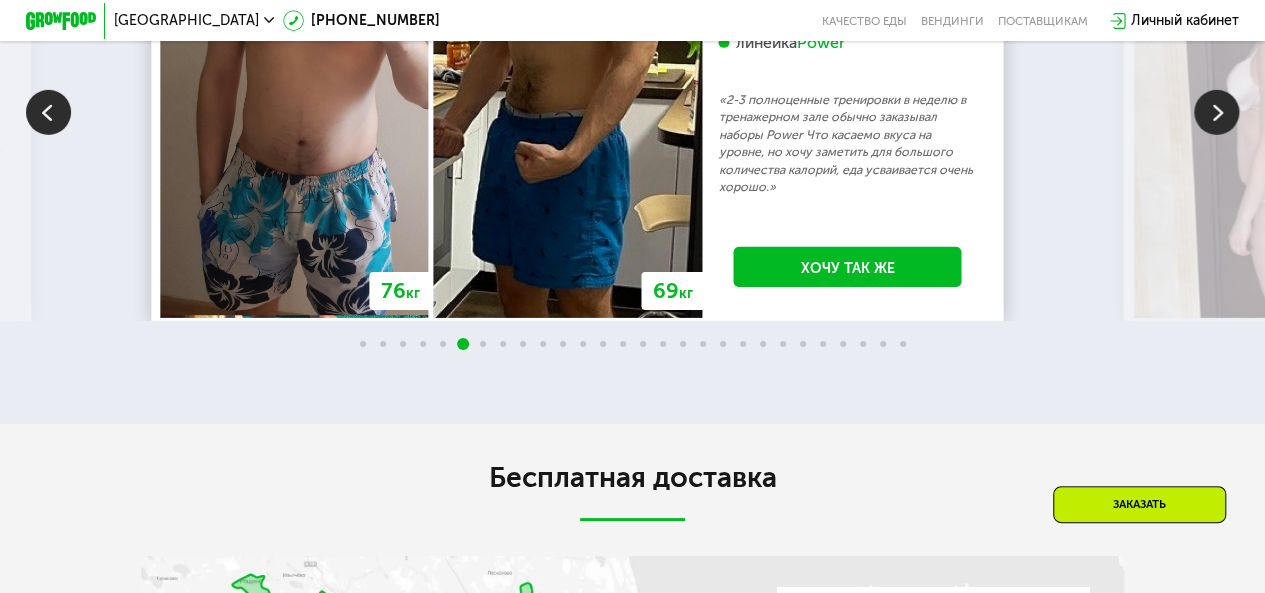 click at bounding box center (1216, 112) 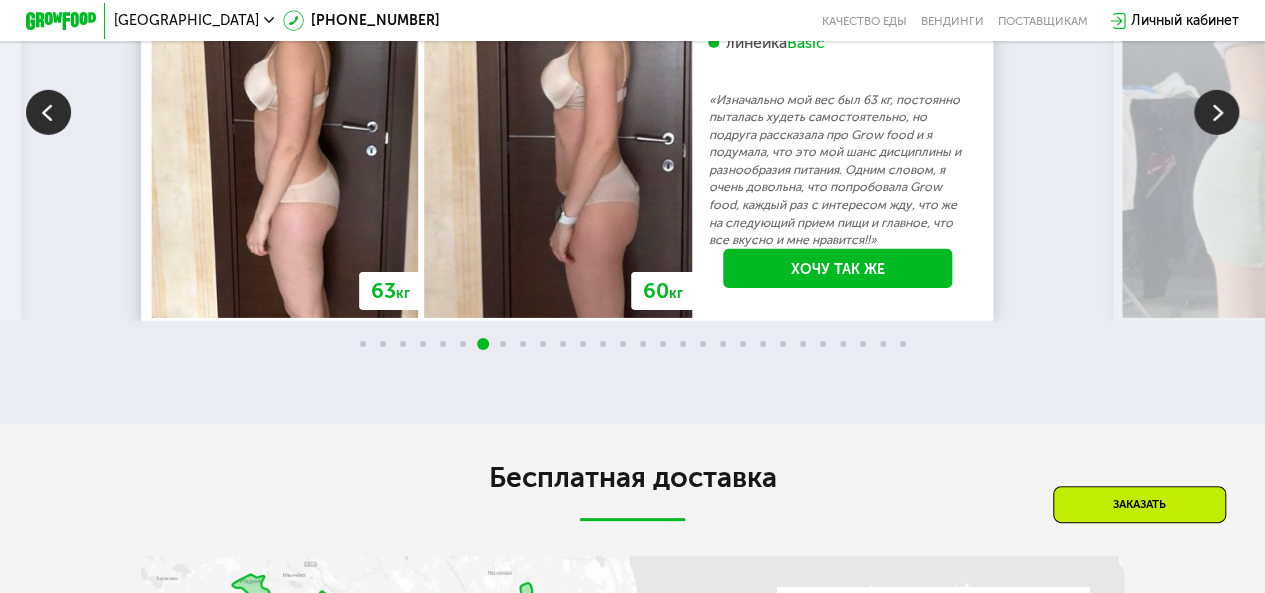 click at bounding box center [1216, 112] 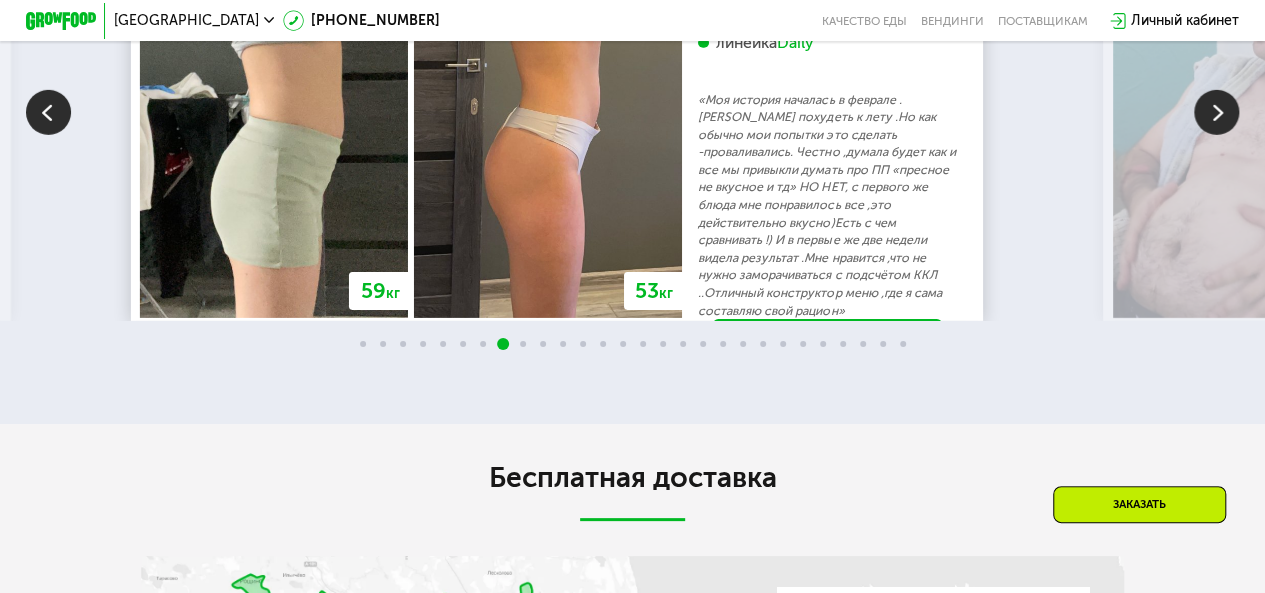 click at bounding box center [1216, 112] 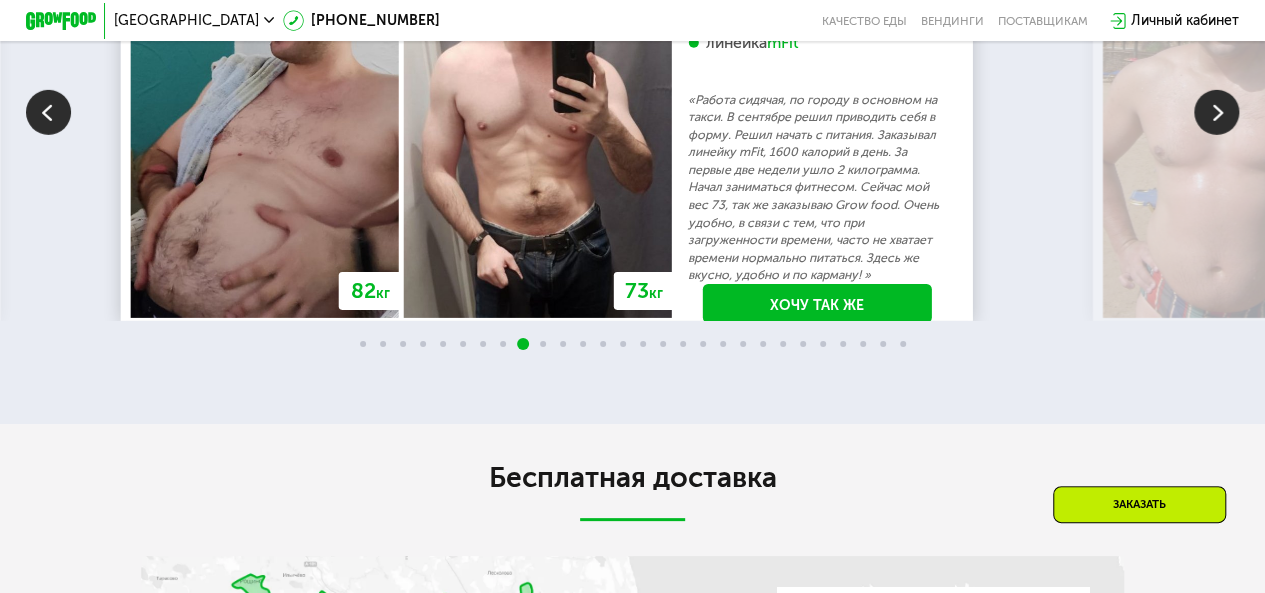 click at bounding box center [1216, 112] 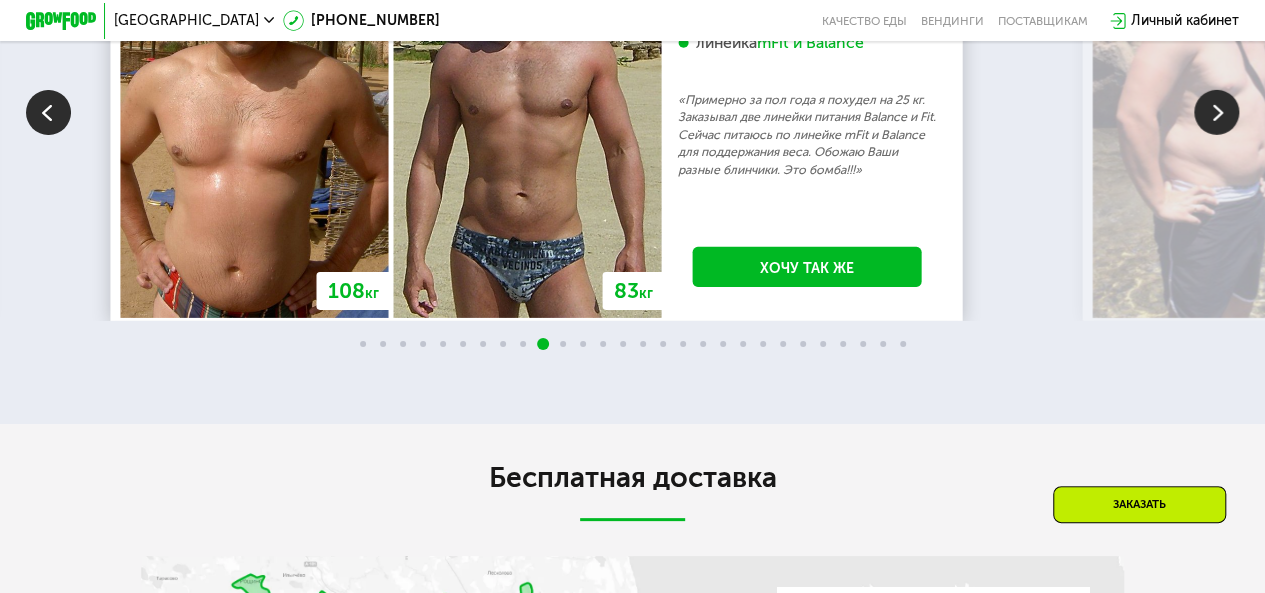 click at bounding box center (1216, 112) 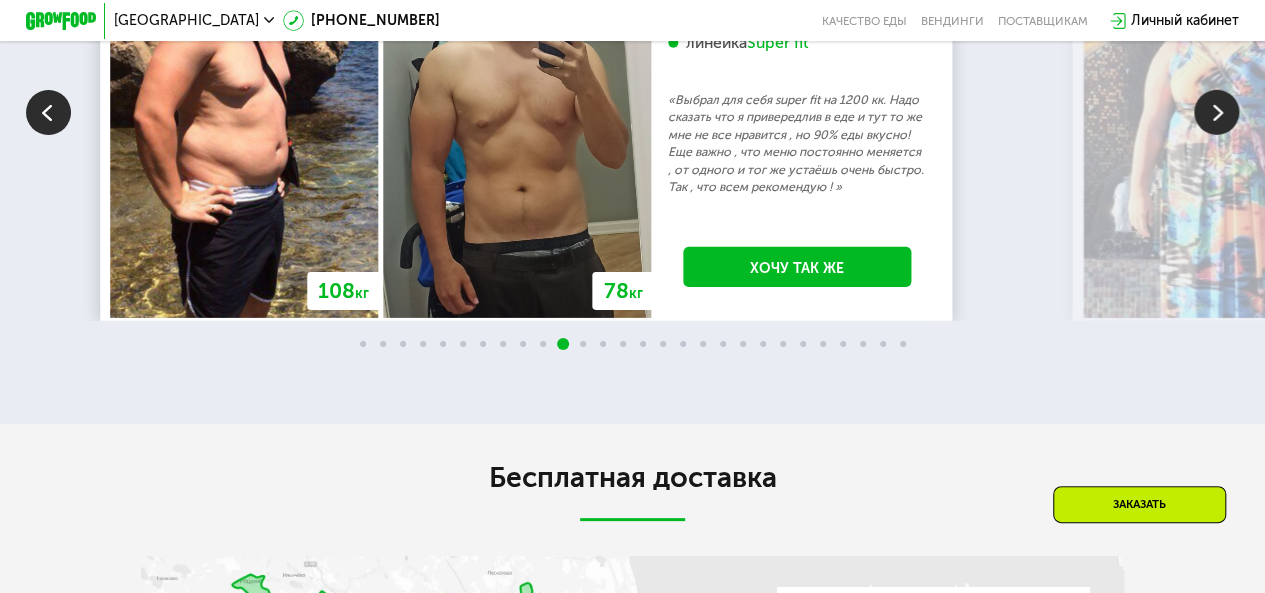 click at bounding box center (1216, 112) 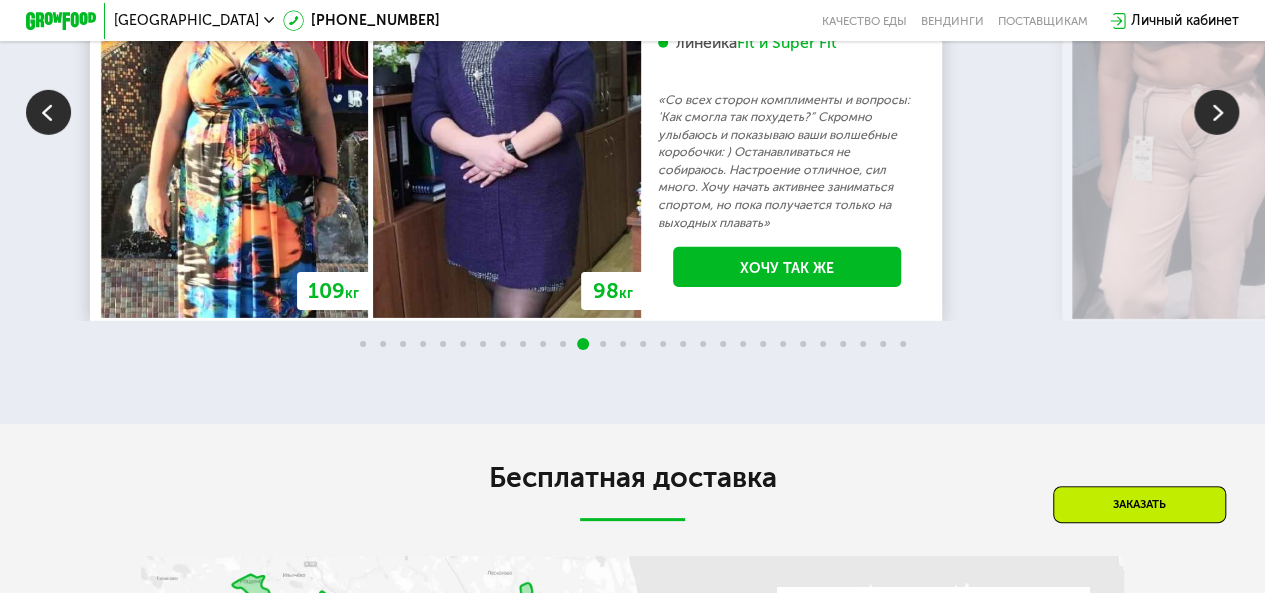 click at bounding box center (1216, 112) 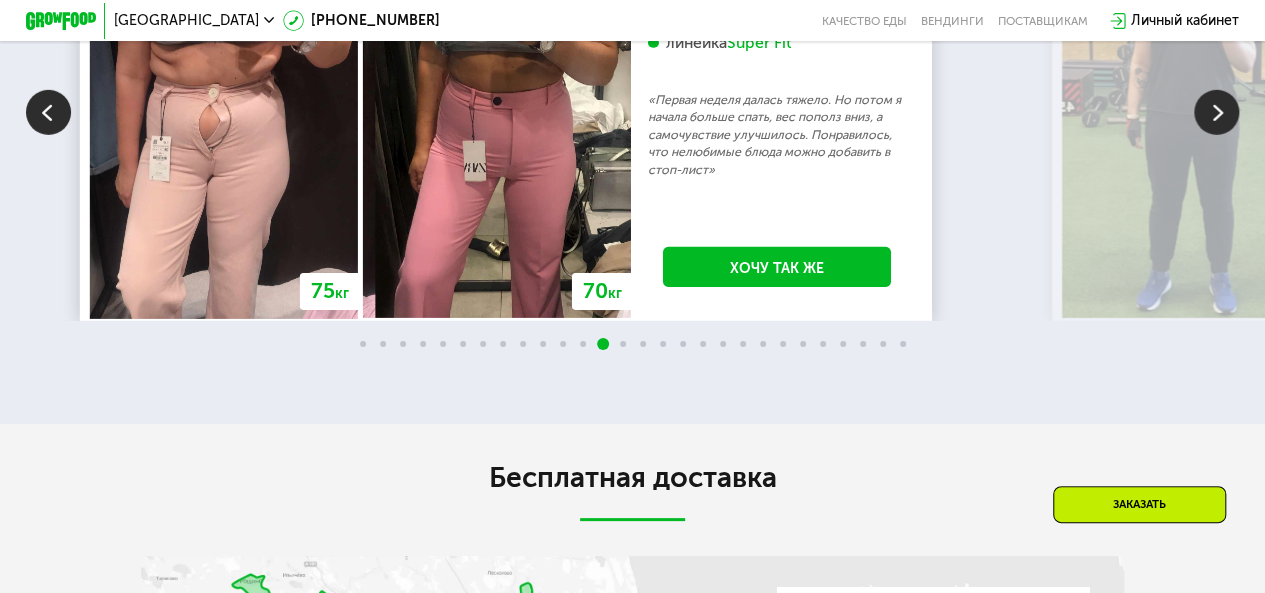 click at bounding box center (1216, 112) 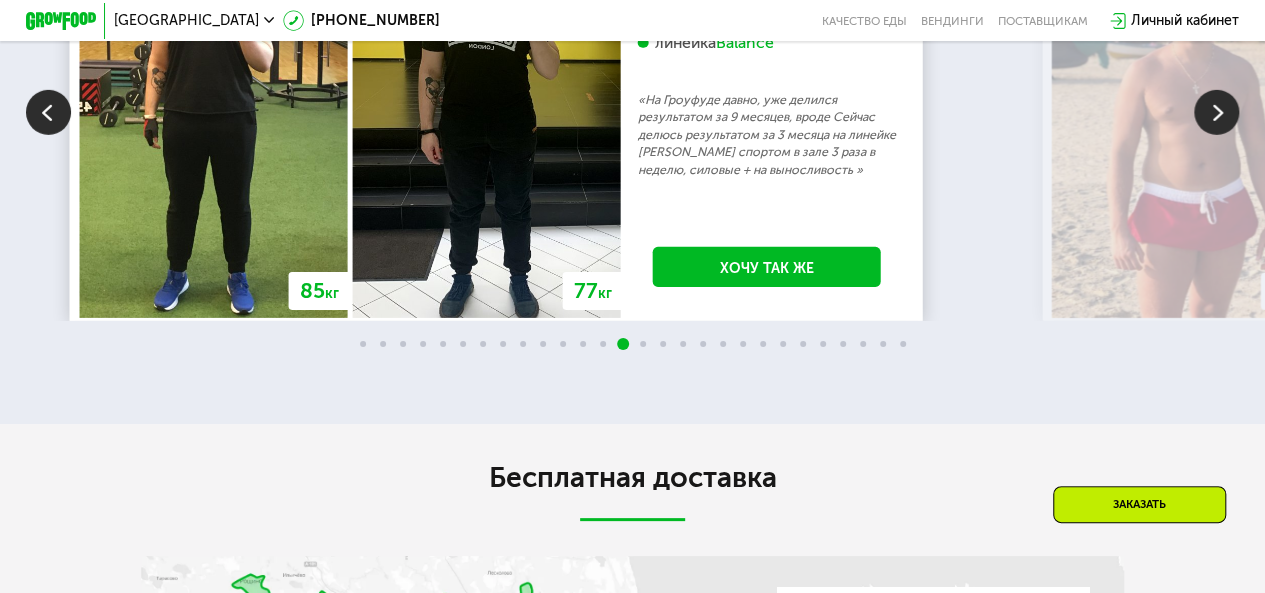 click at bounding box center (1216, 112) 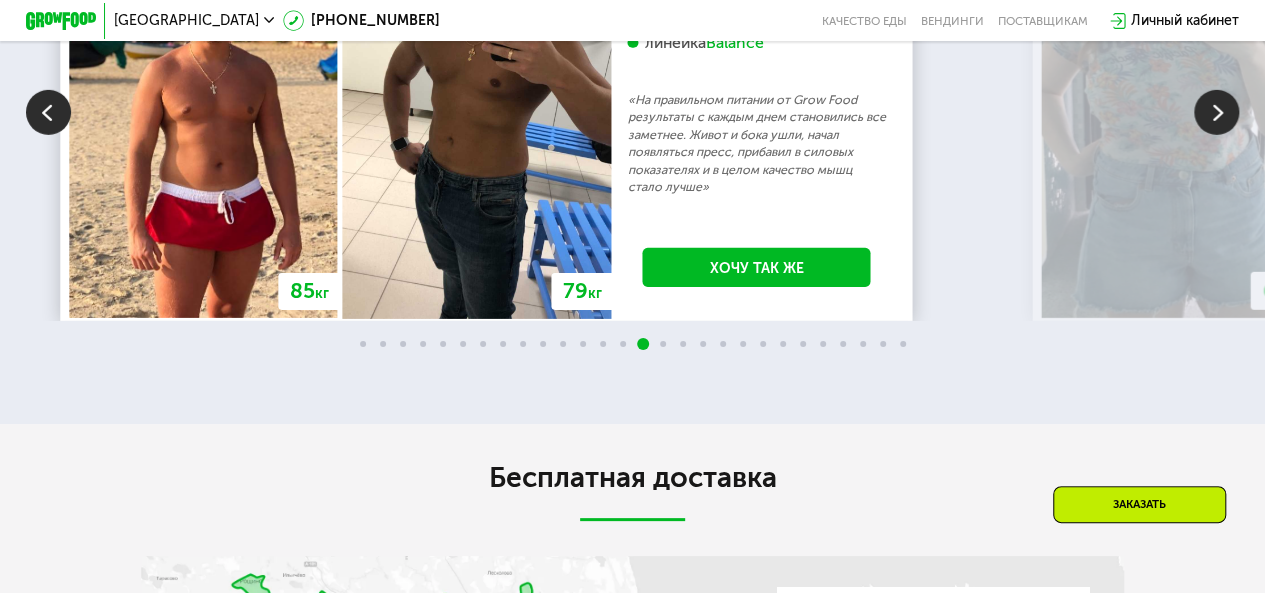 click at bounding box center [1216, 112] 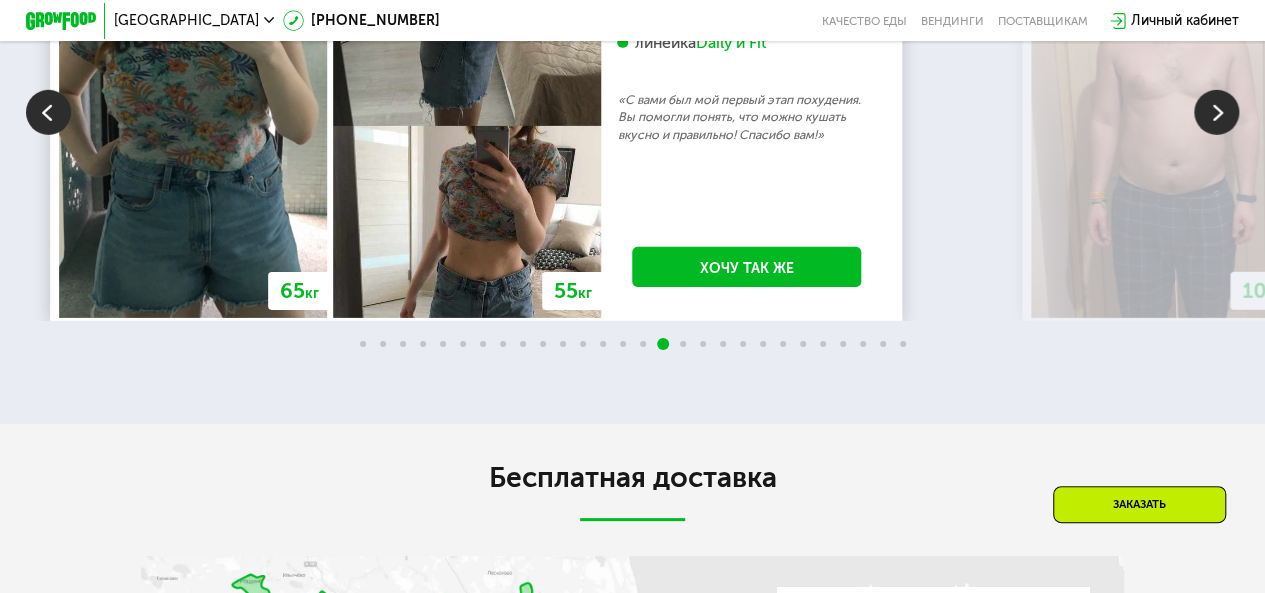 click at bounding box center (1216, 112) 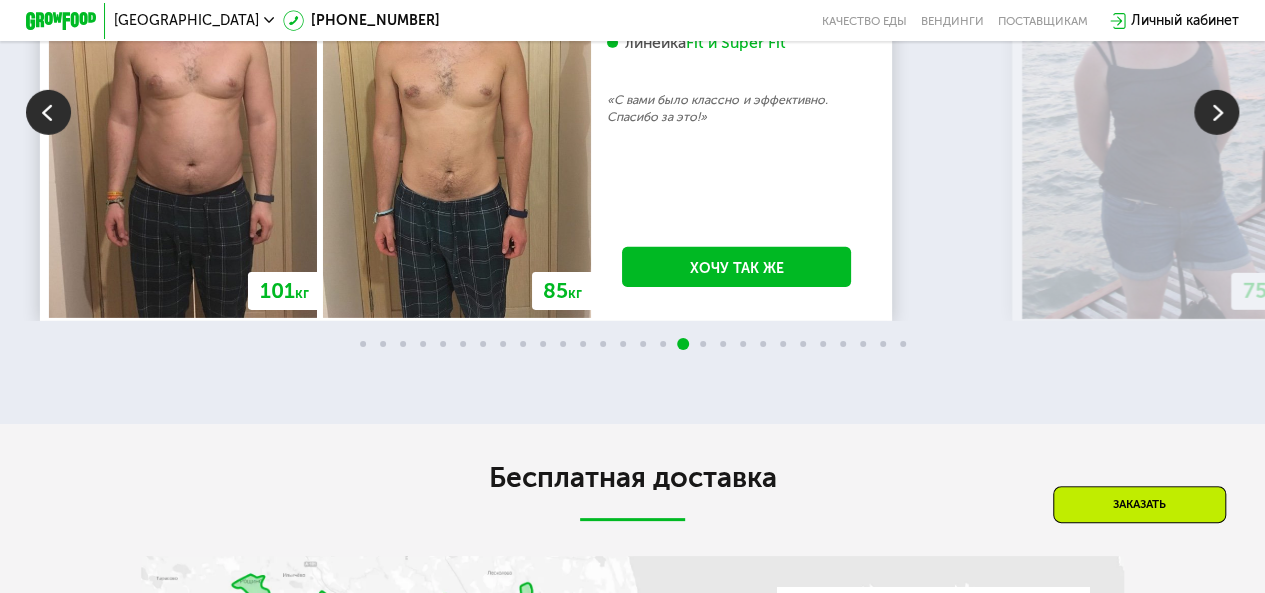 click at bounding box center (1216, 112) 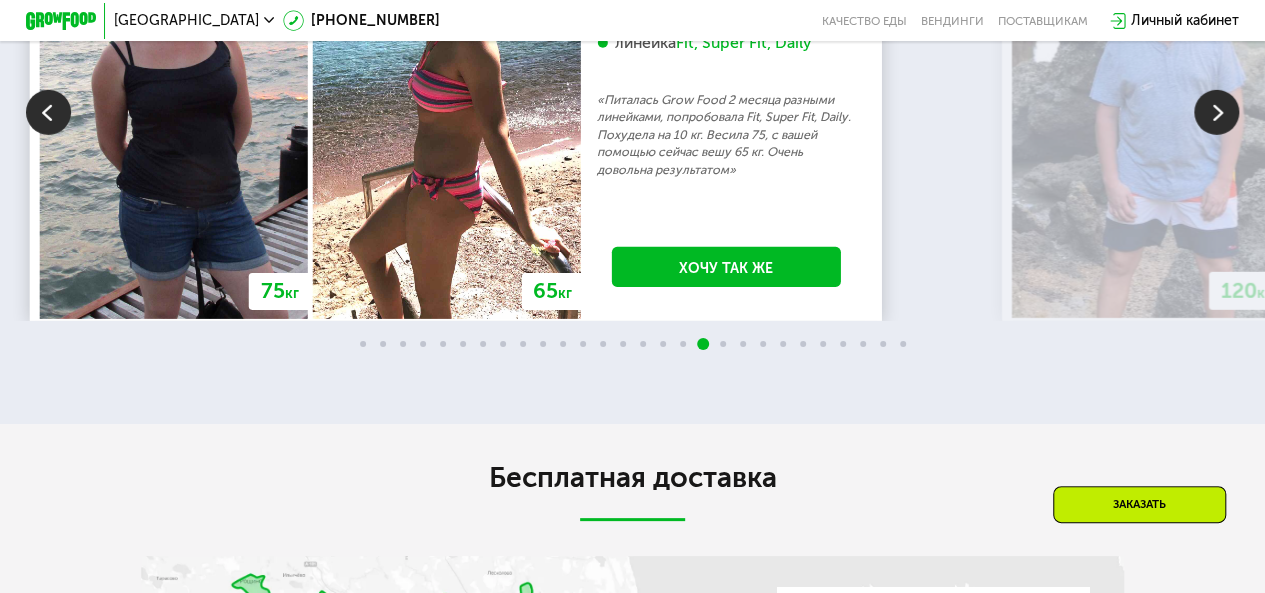 click at bounding box center (1216, 112) 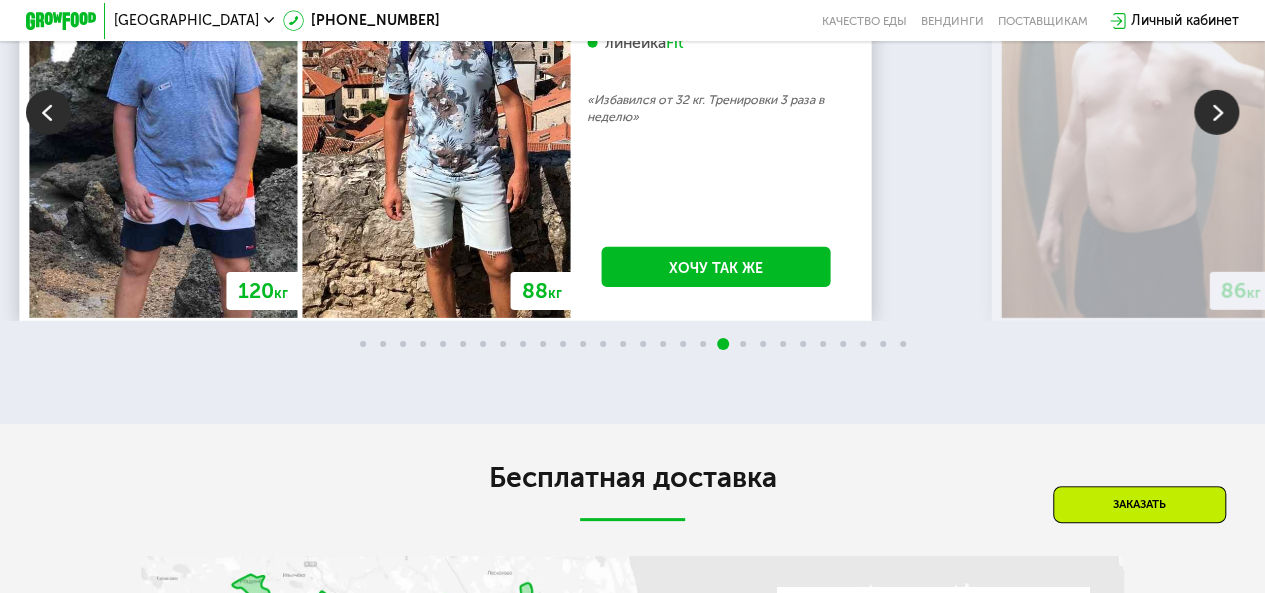 click at bounding box center (1216, 112) 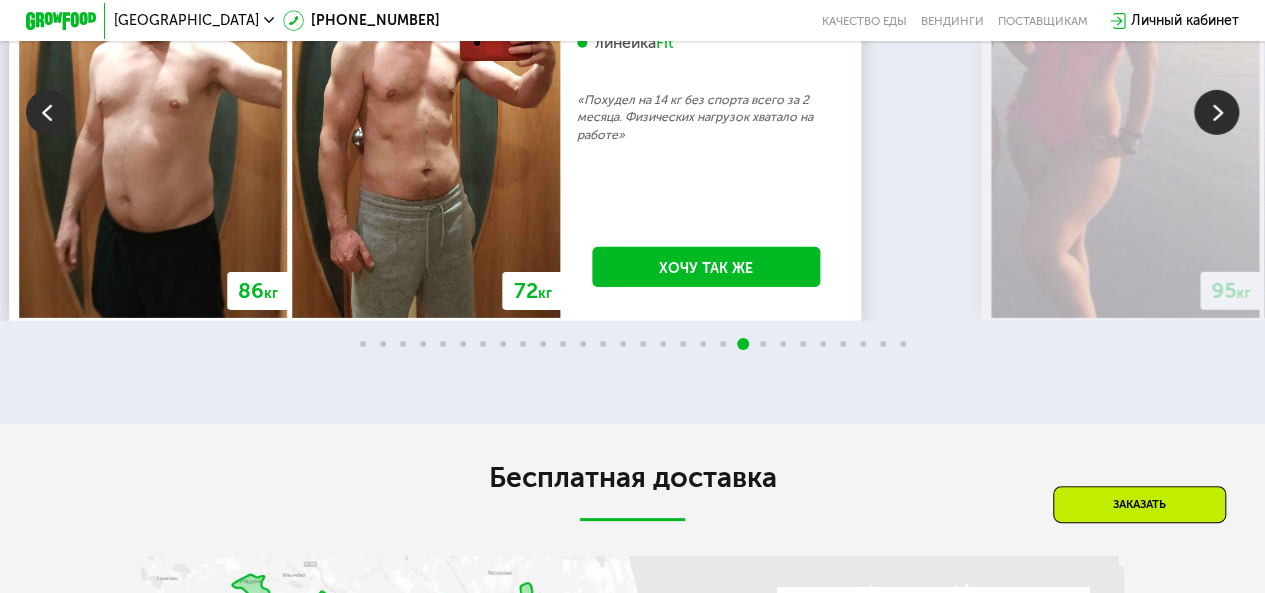 click at bounding box center (1216, 112) 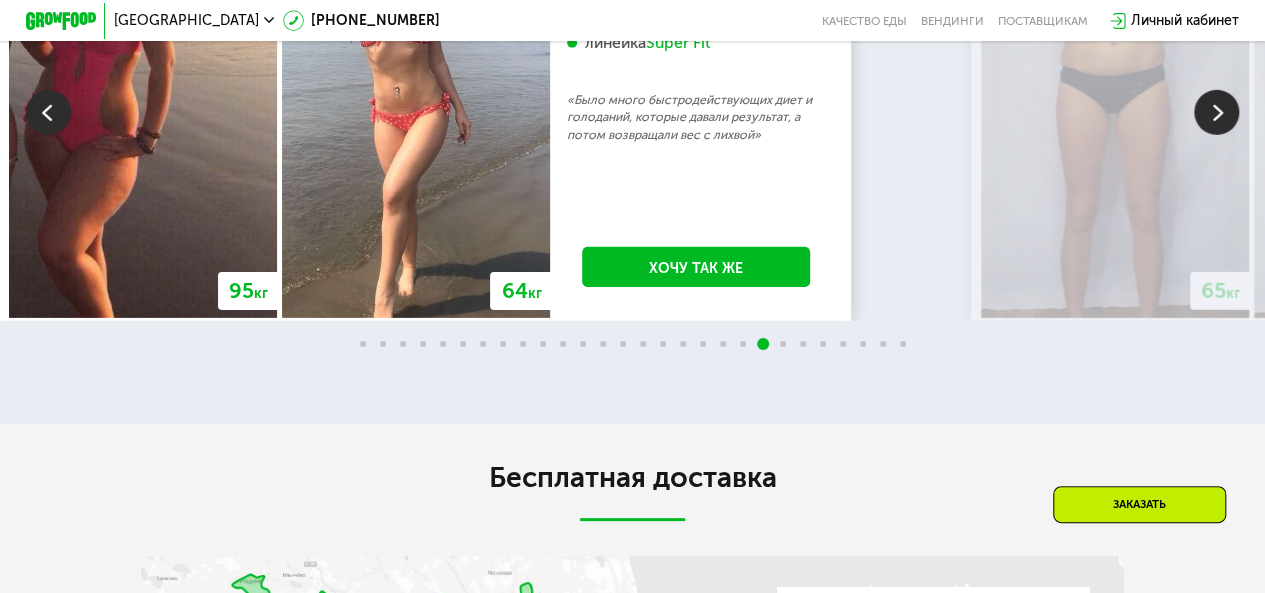 click at bounding box center [1216, 112] 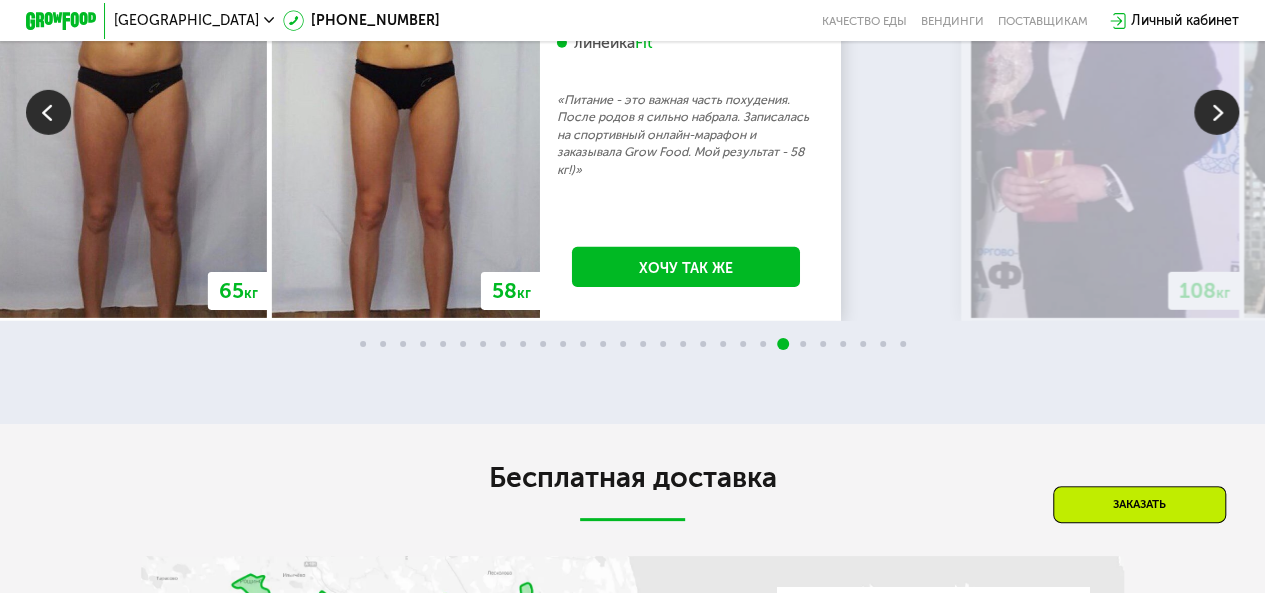 click at bounding box center [1216, 112] 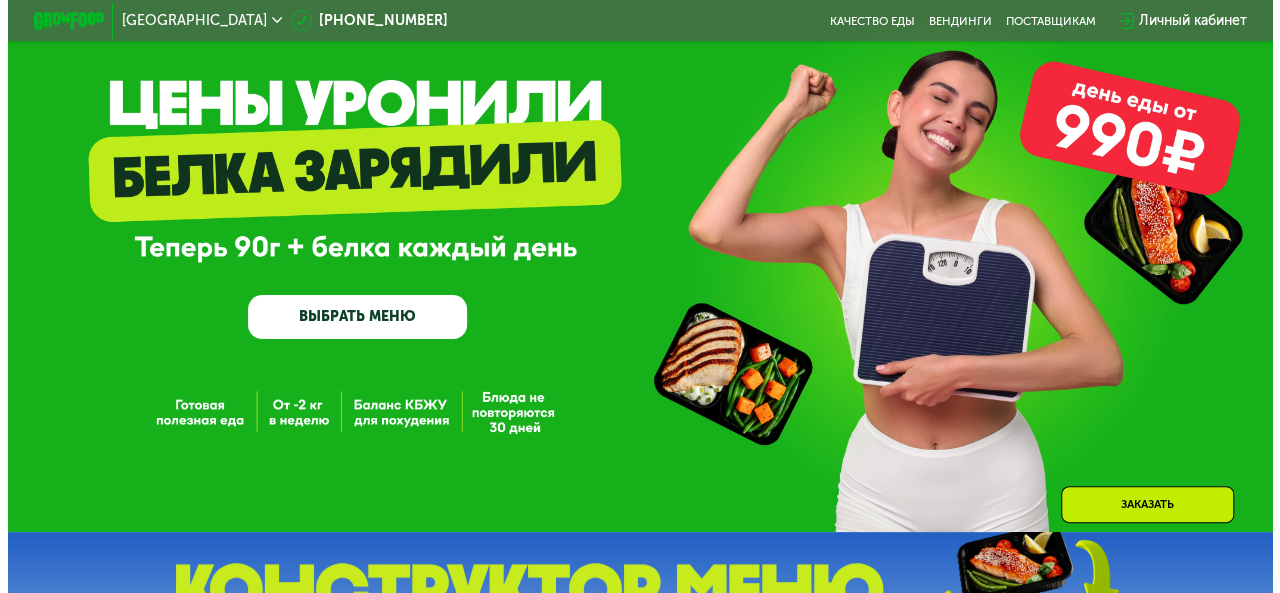 scroll, scrollTop: 0, scrollLeft: 0, axis: both 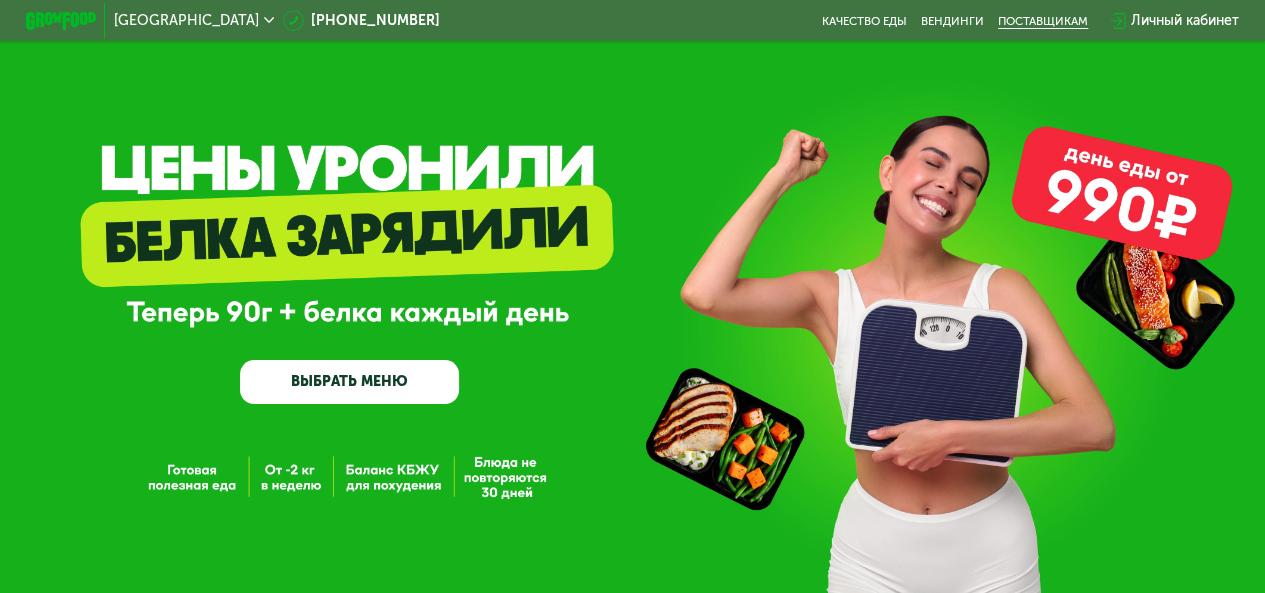 click on "поставщикам" at bounding box center (1043, 21) 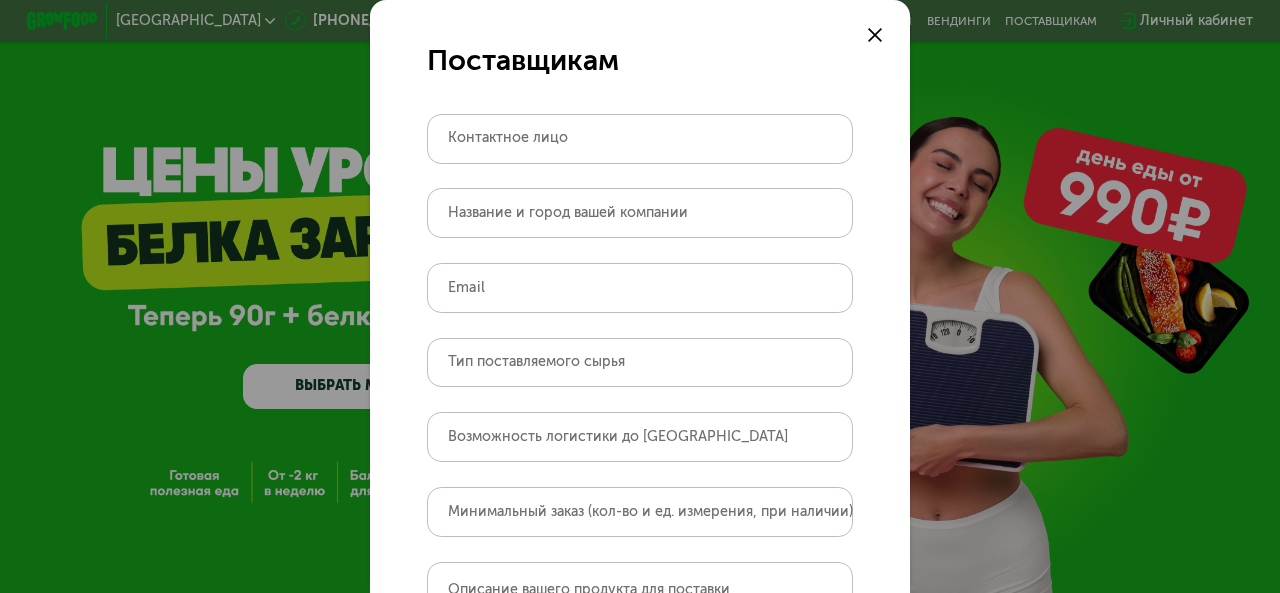 click on "Контактное лицо" at bounding box center [508, 138] 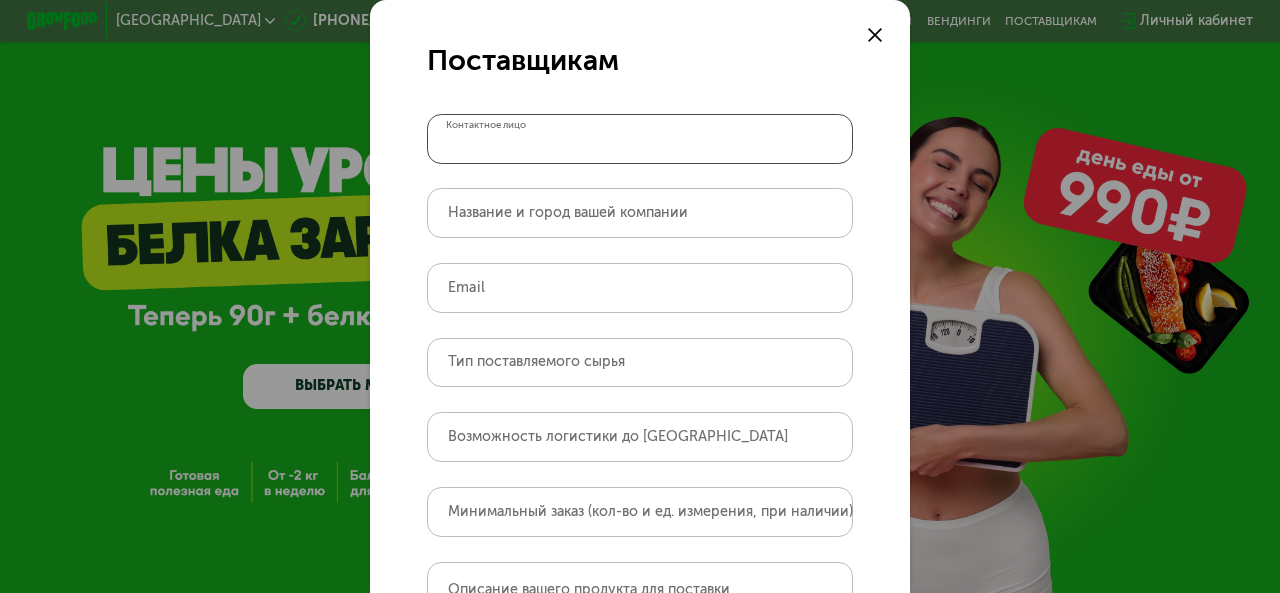 click on "Контактное лицо" at bounding box center [640, 139] 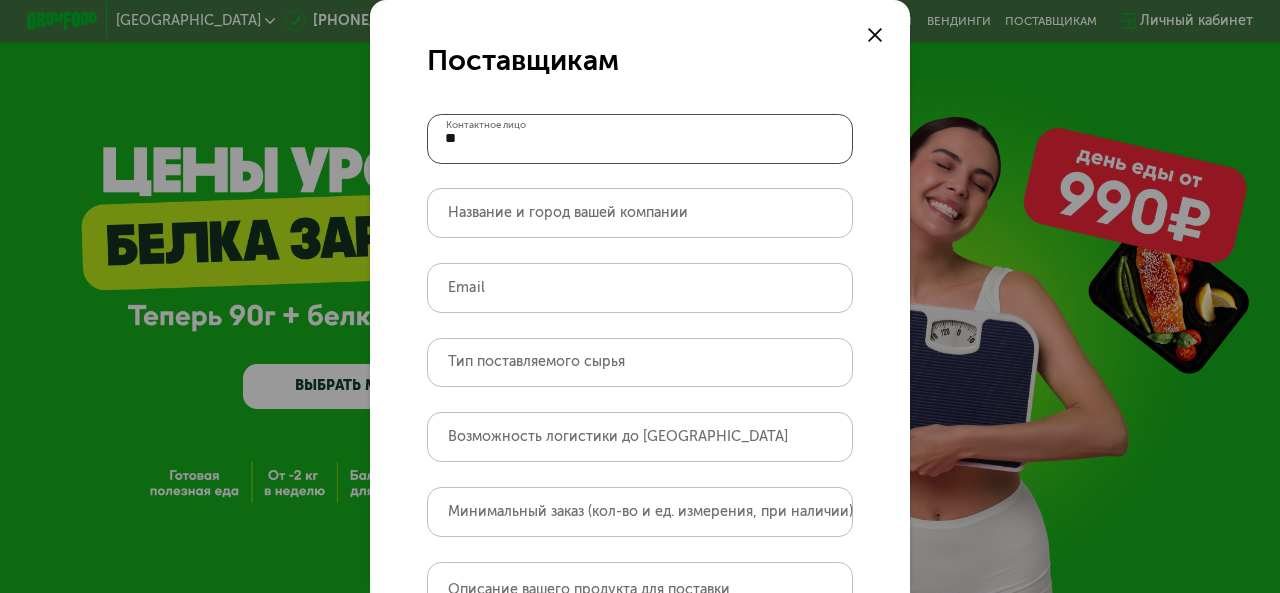type on "*" 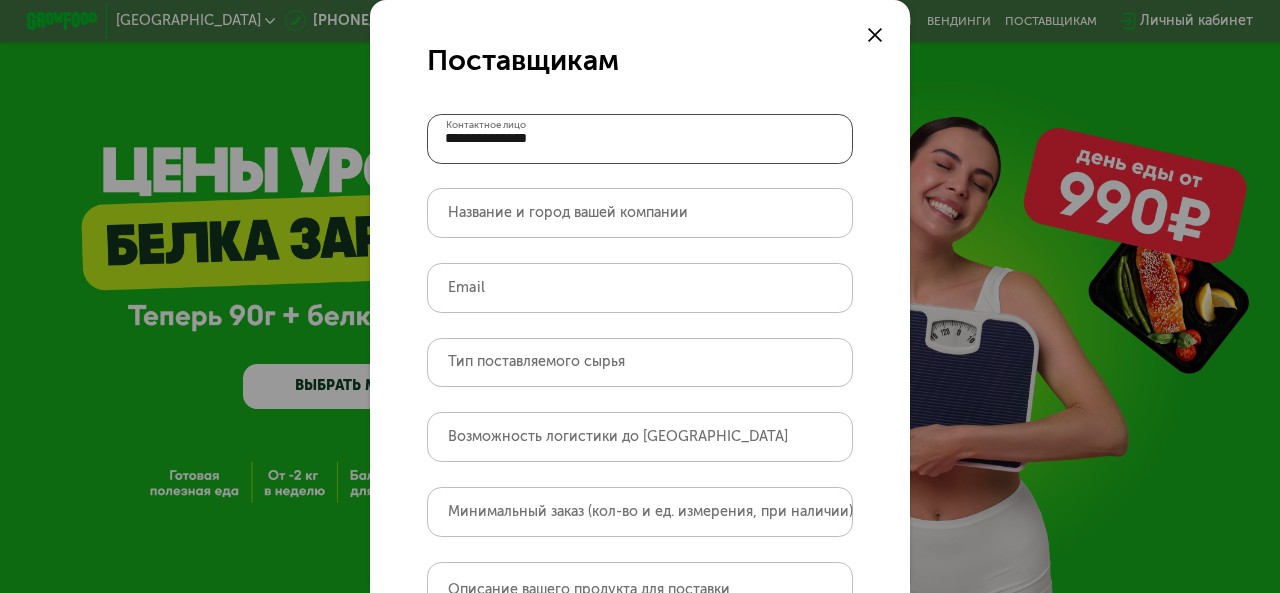 type on "**********" 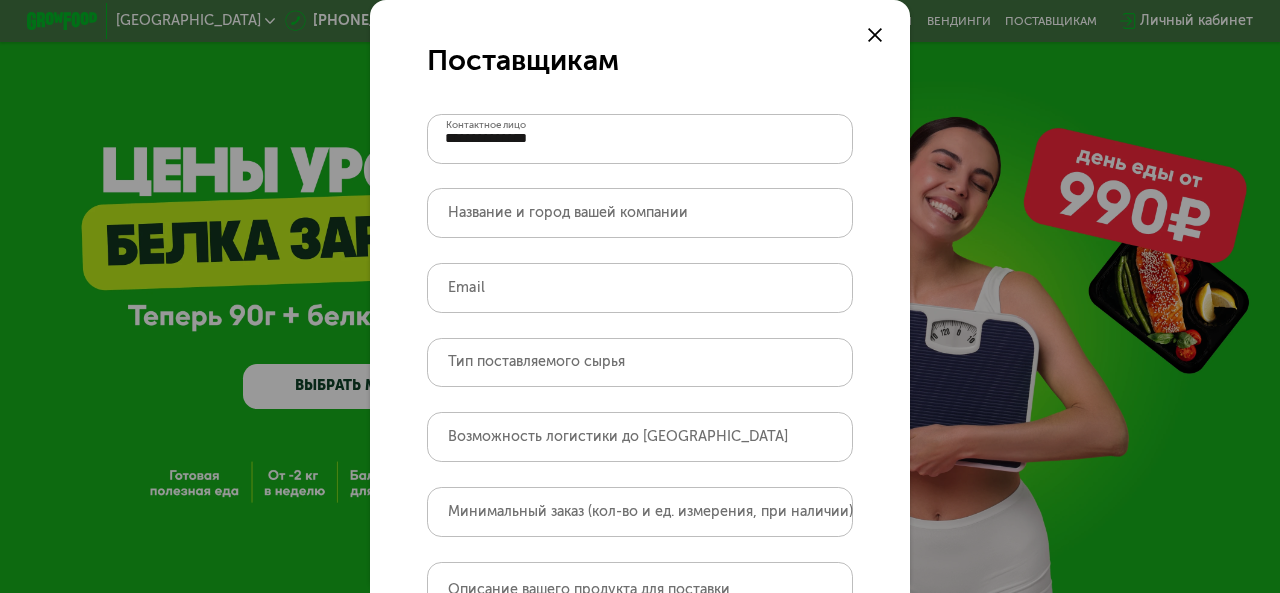 click on "Название и город вашей компании" at bounding box center [568, 213] 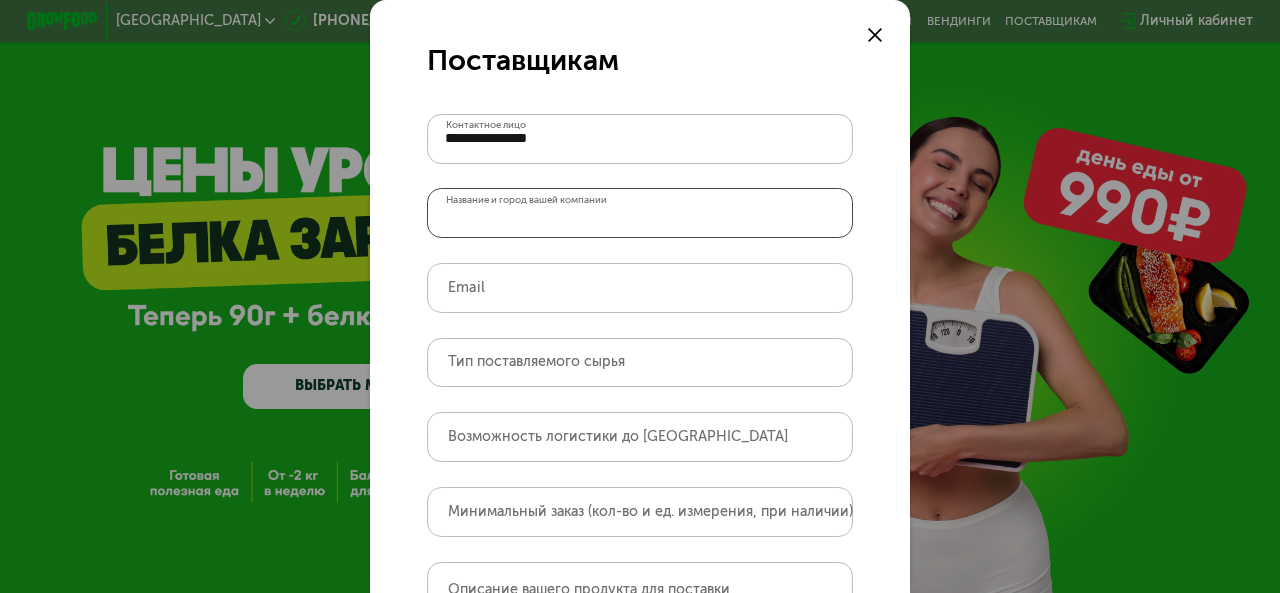 click on "Название и город вашей компании" at bounding box center [640, 213] 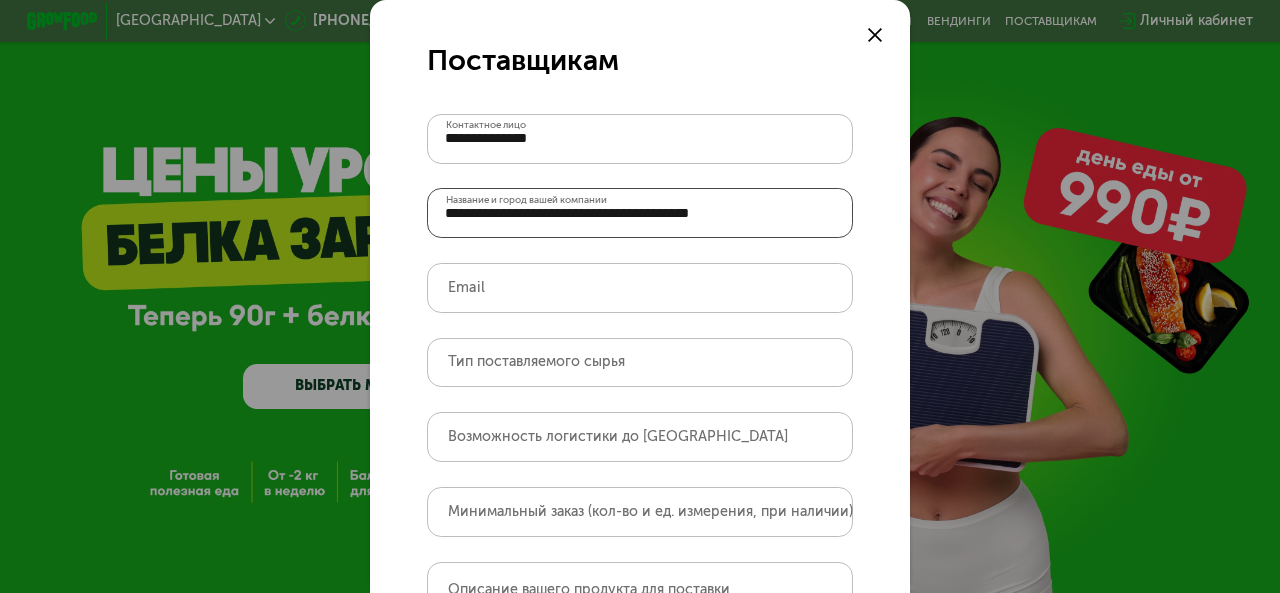 type on "**********" 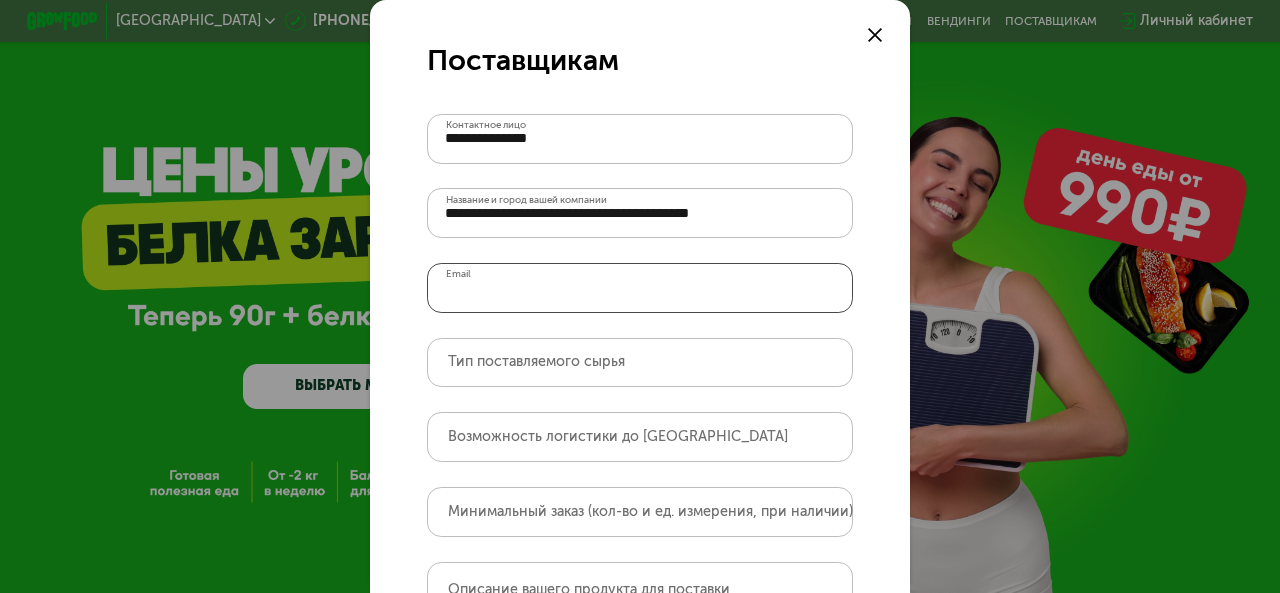 click on "Email" at bounding box center [640, 288] 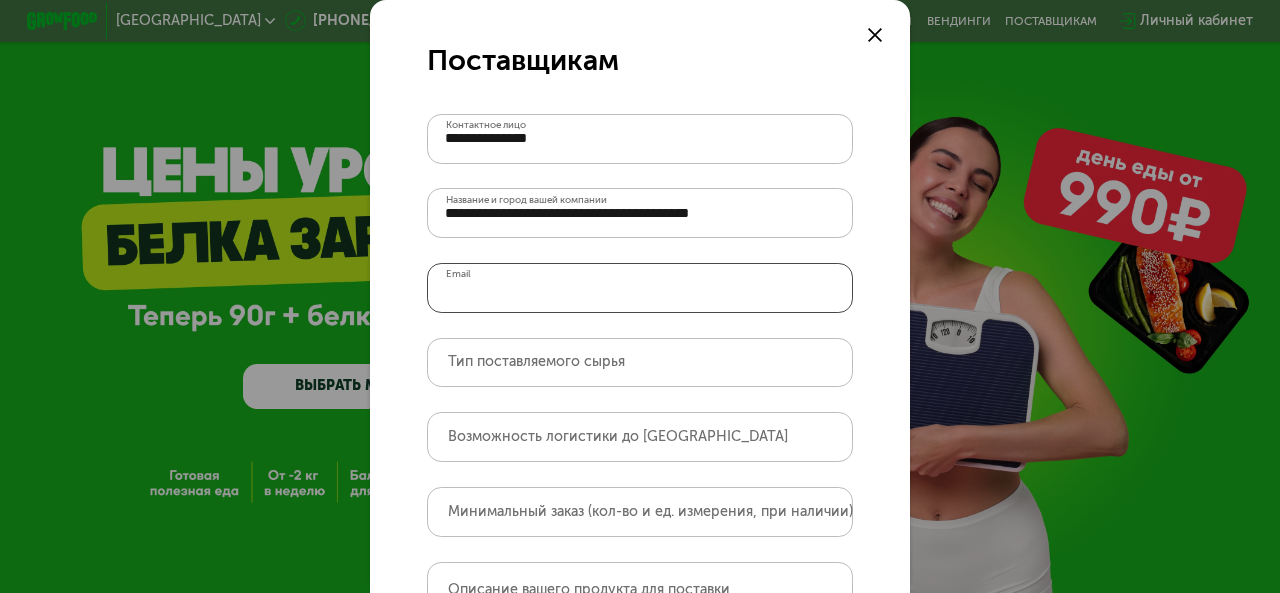 type on "**********" 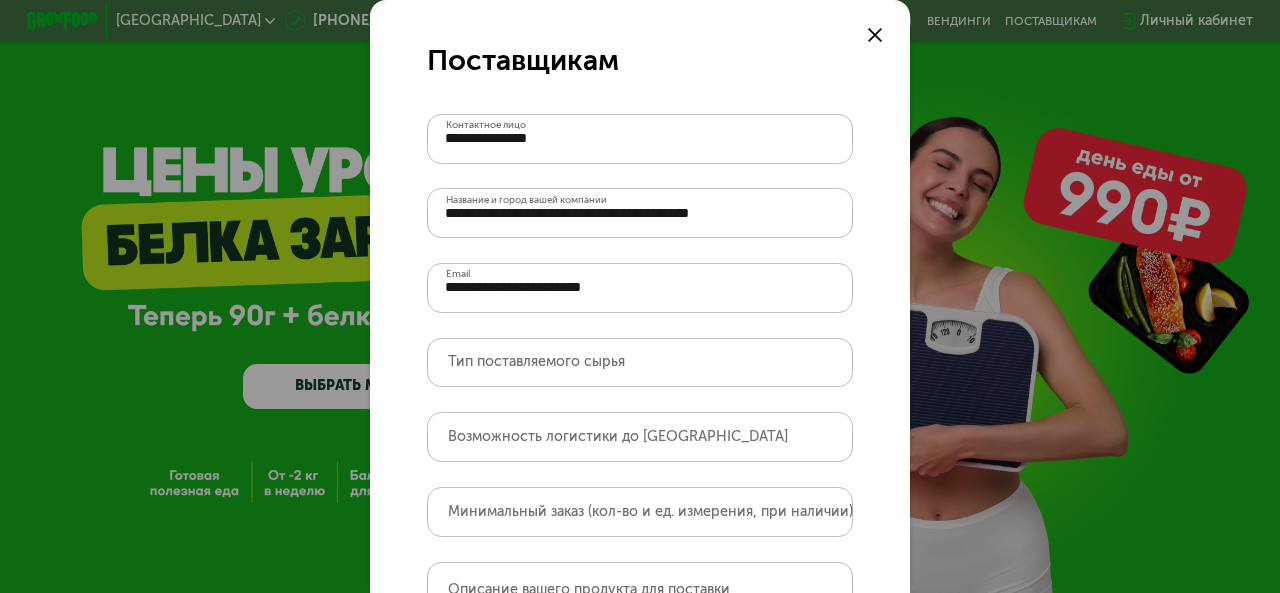 click on "Тип поставляемого сырья" at bounding box center [536, 362] 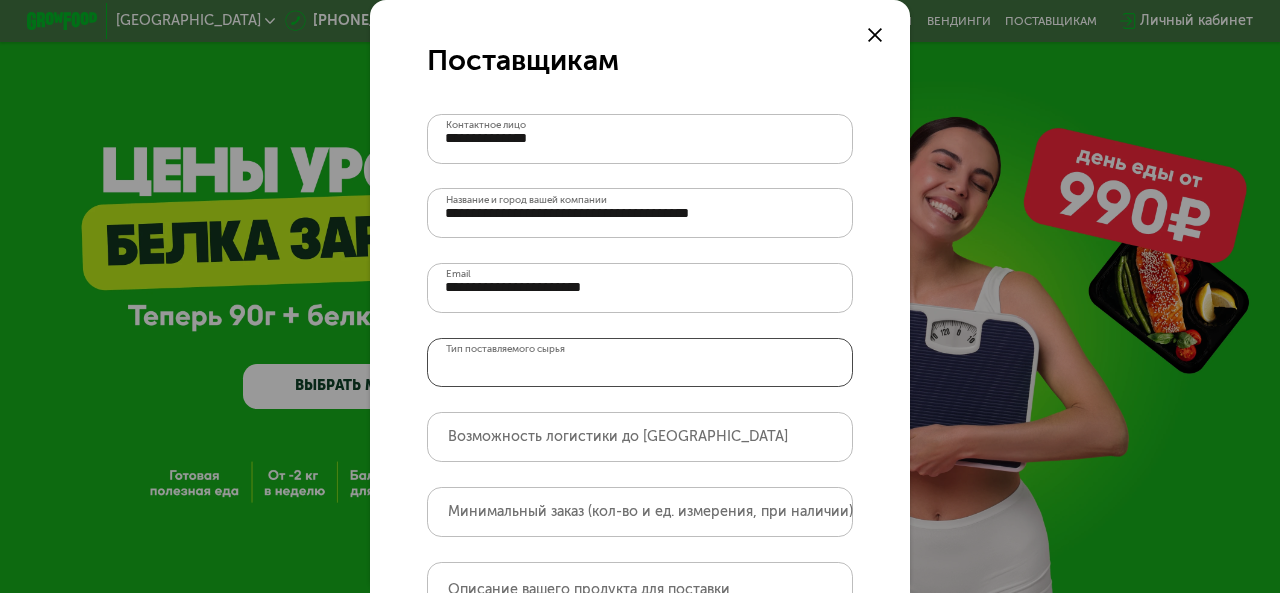 click on "Тип поставляемого сырья" at bounding box center [640, 363] 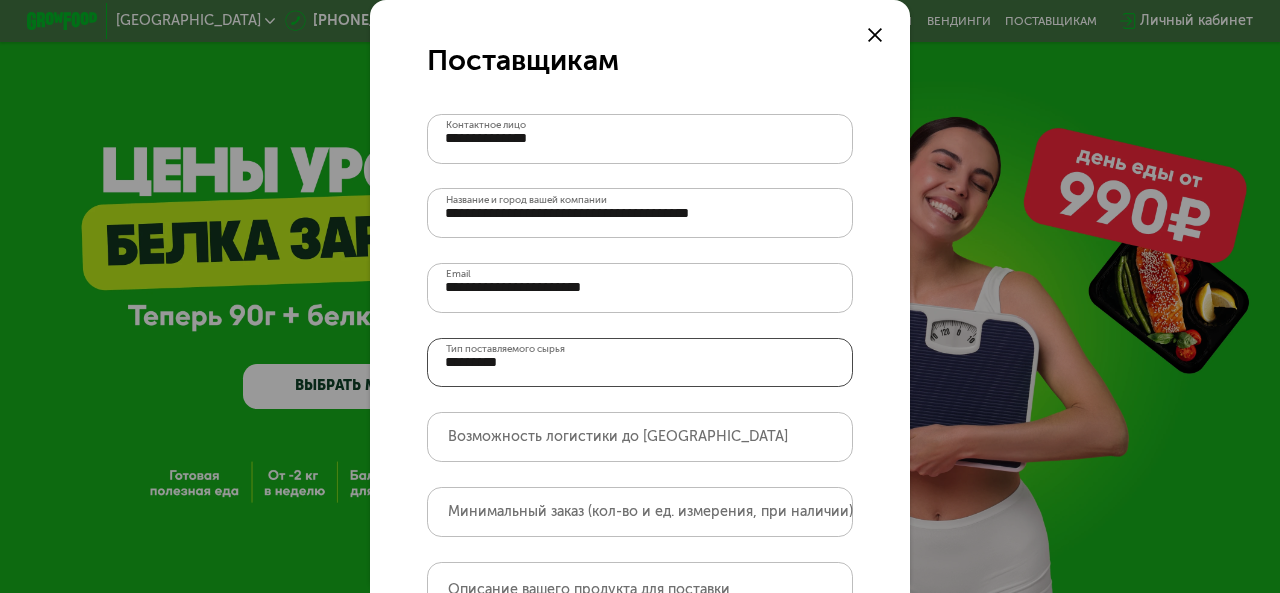 type on "*********" 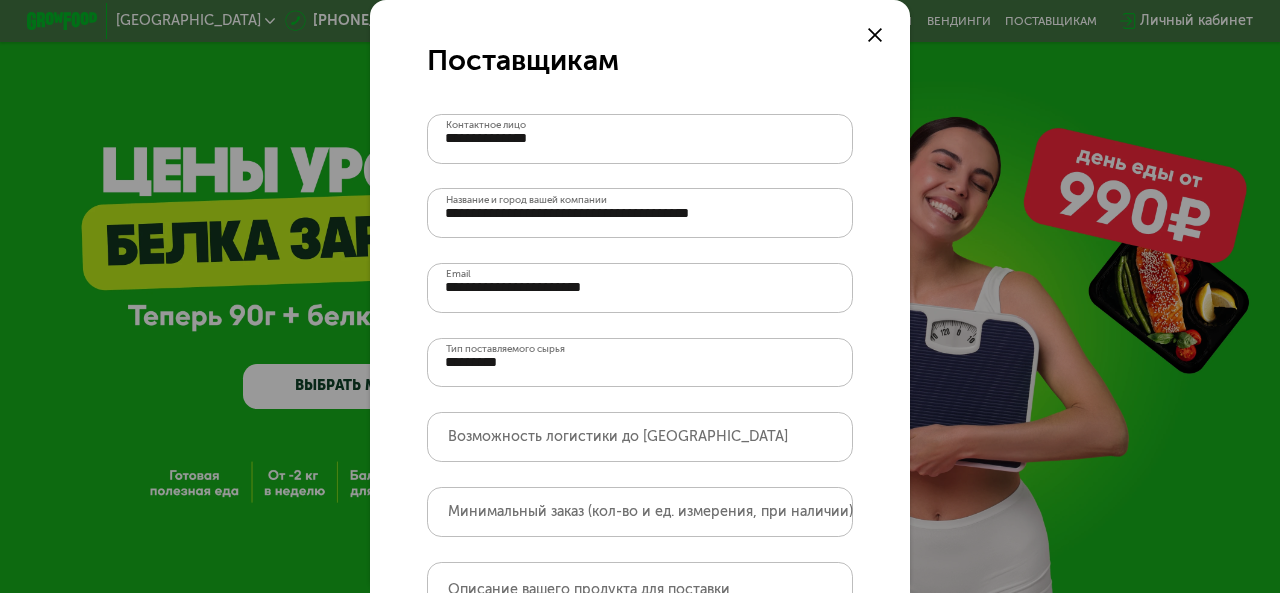 click on "Возможность логистики до [GEOGRAPHIC_DATA]" at bounding box center [618, 437] 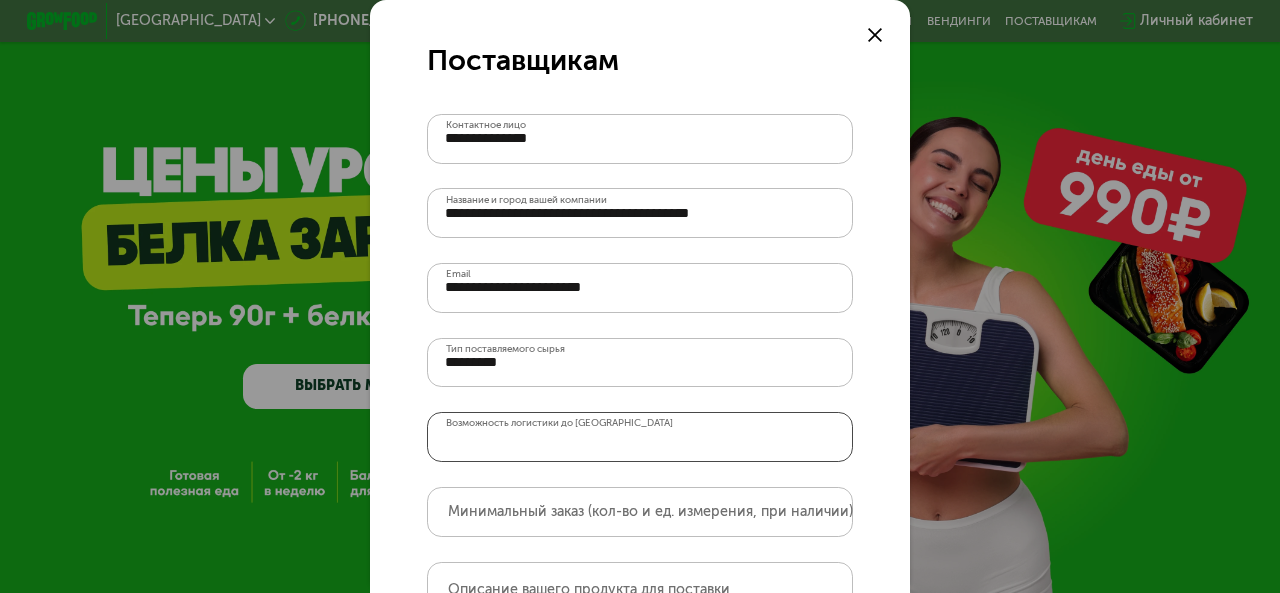 click on "Возможность логистики до [GEOGRAPHIC_DATA]" at bounding box center (640, 437) 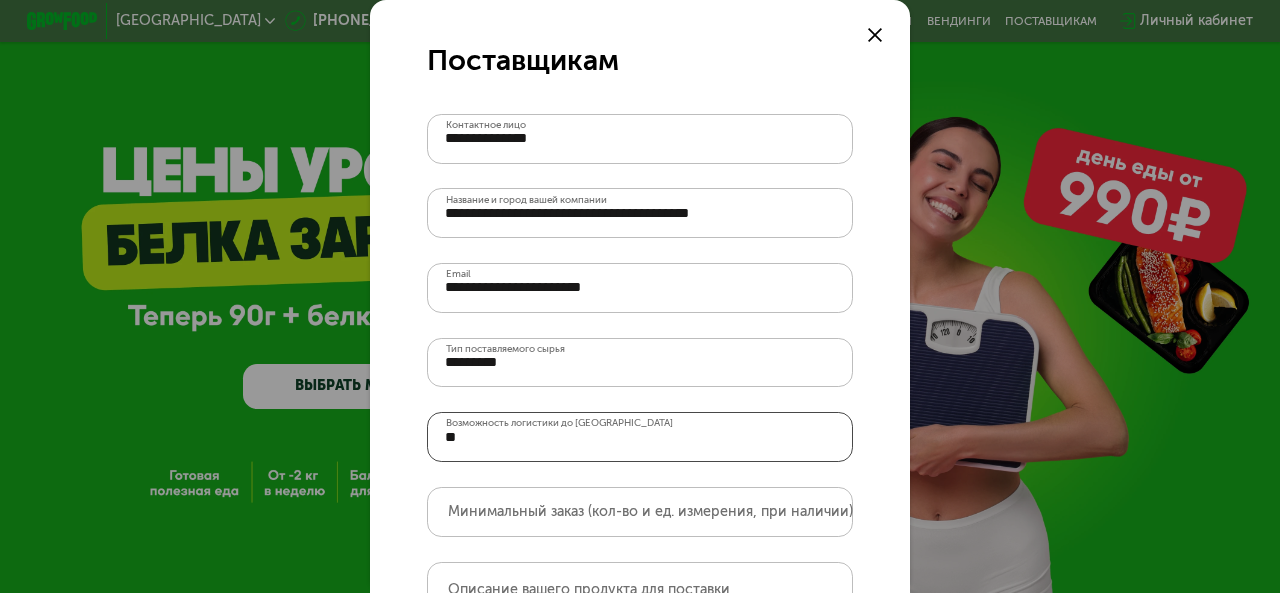 type on "**" 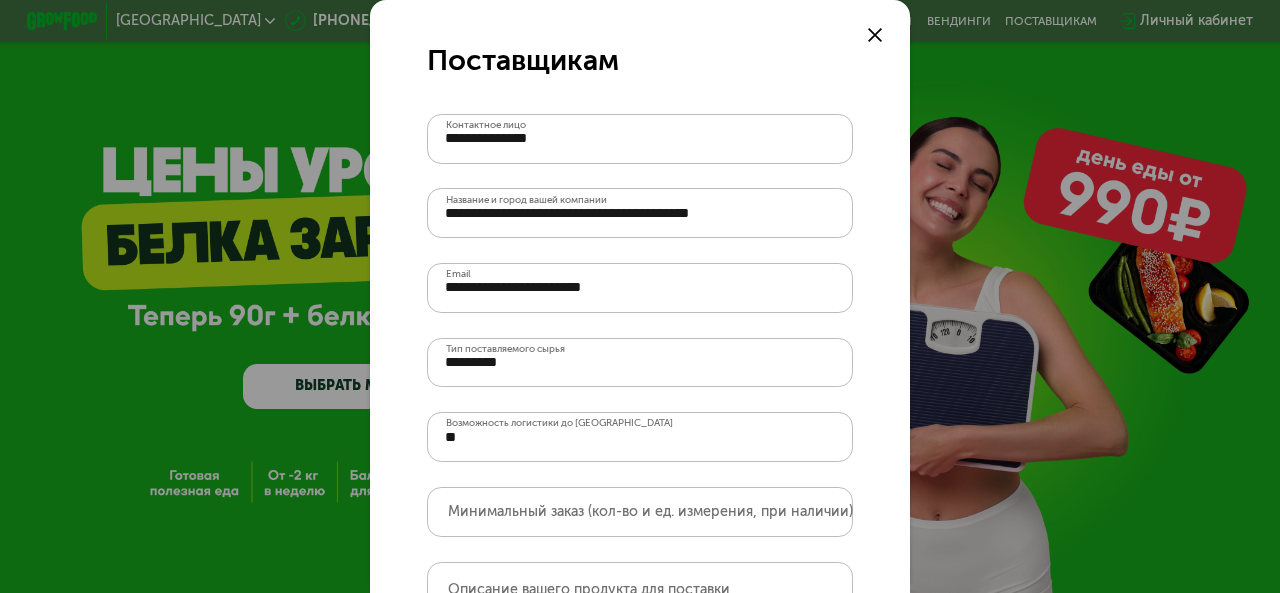 click on "Минимальный заказ (кол-во и ед. измерения, при наличии)" at bounding box center [650, 512] 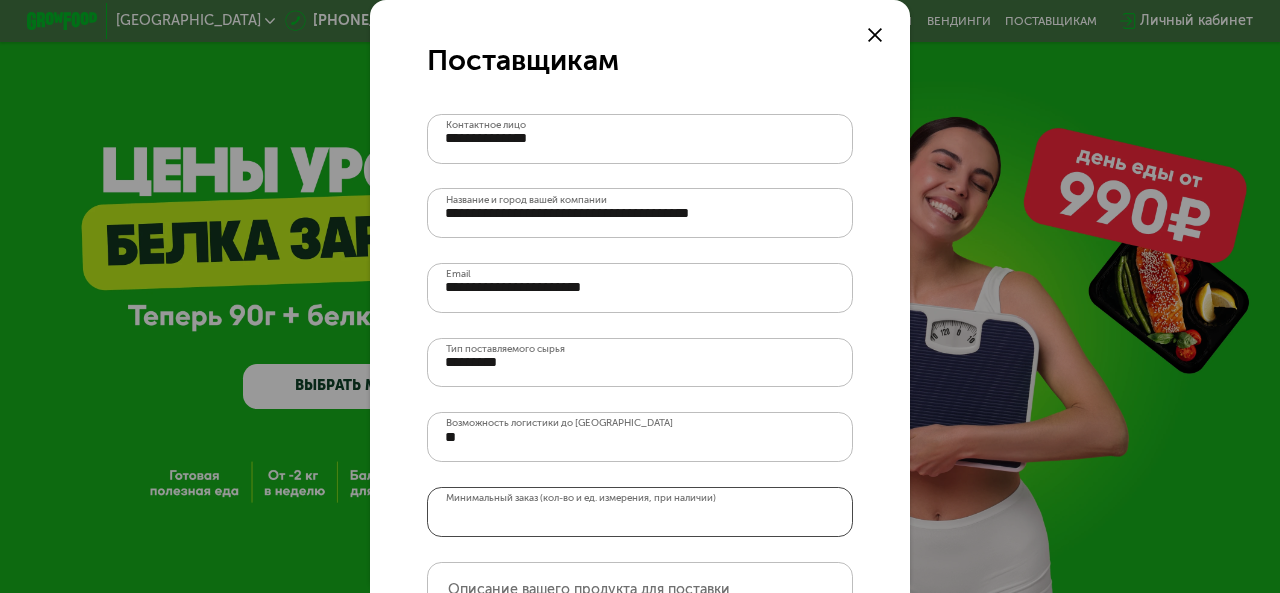 click on "Минимальный заказ (кол-во и ед. измерения, при наличии)" at bounding box center [640, 512] 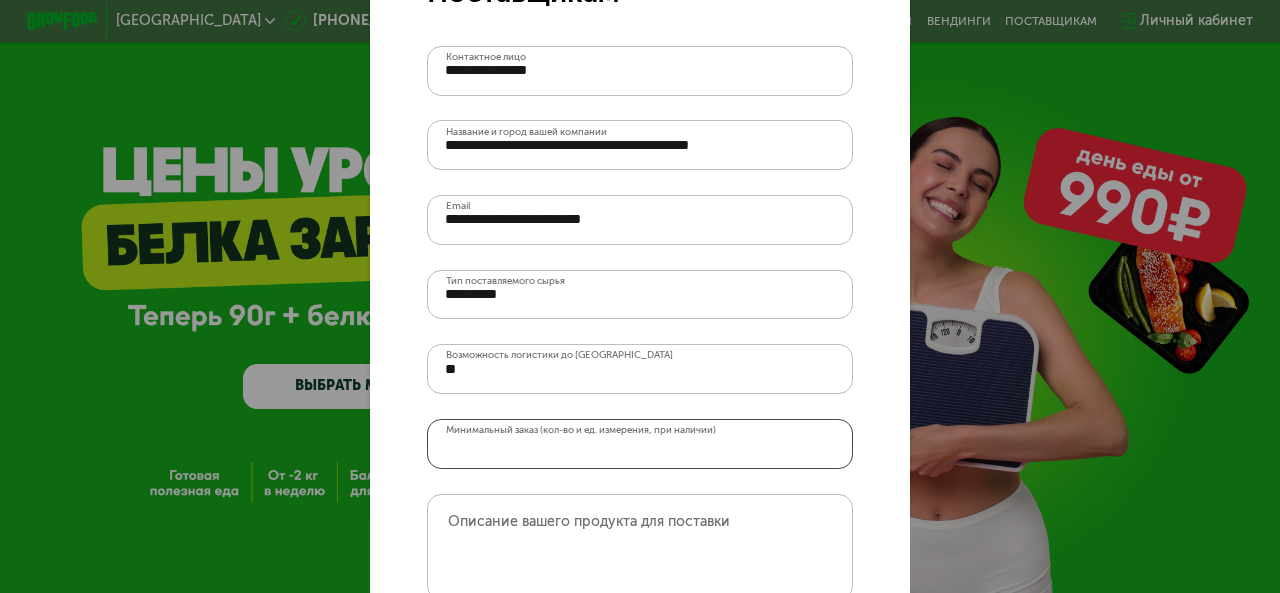 scroll, scrollTop: 100, scrollLeft: 0, axis: vertical 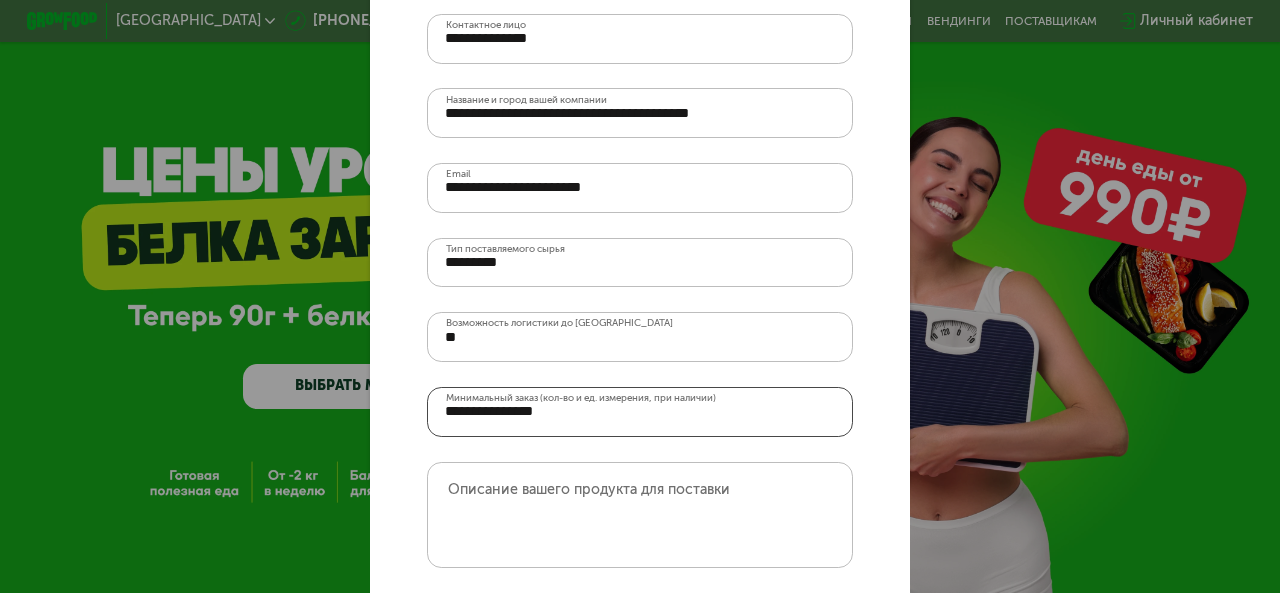 type on "**********" 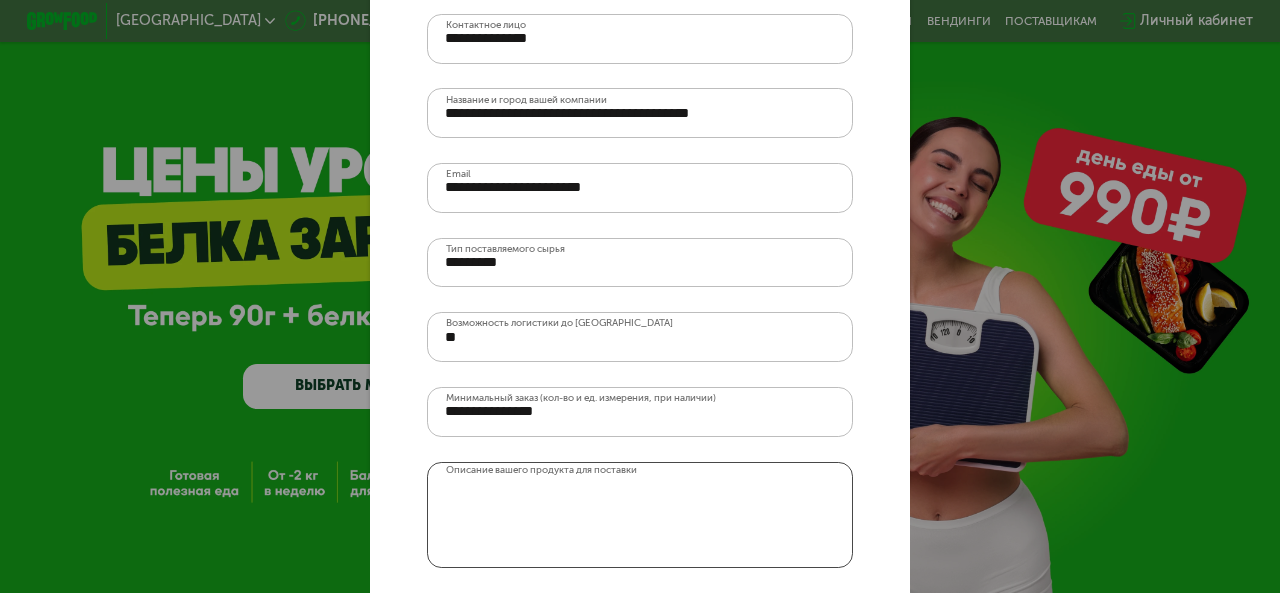 click on "Описание вашего продукта для поставки" at bounding box center (640, 515) 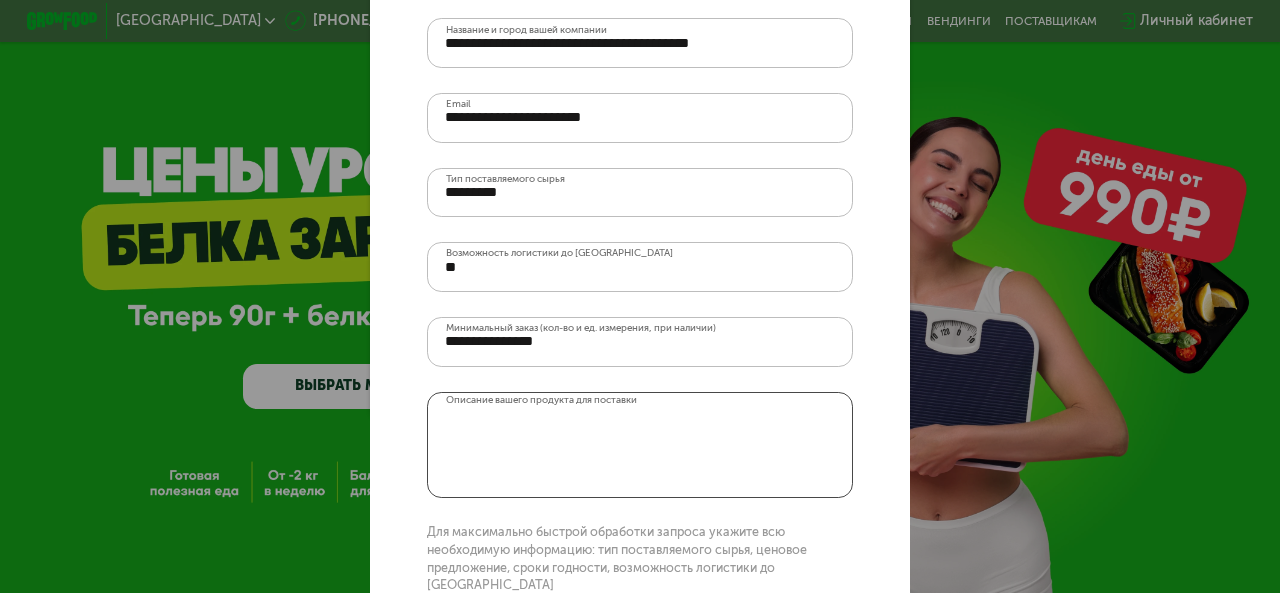 scroll, scrollTop: 295, scrollLeft: 0, axis: vertical 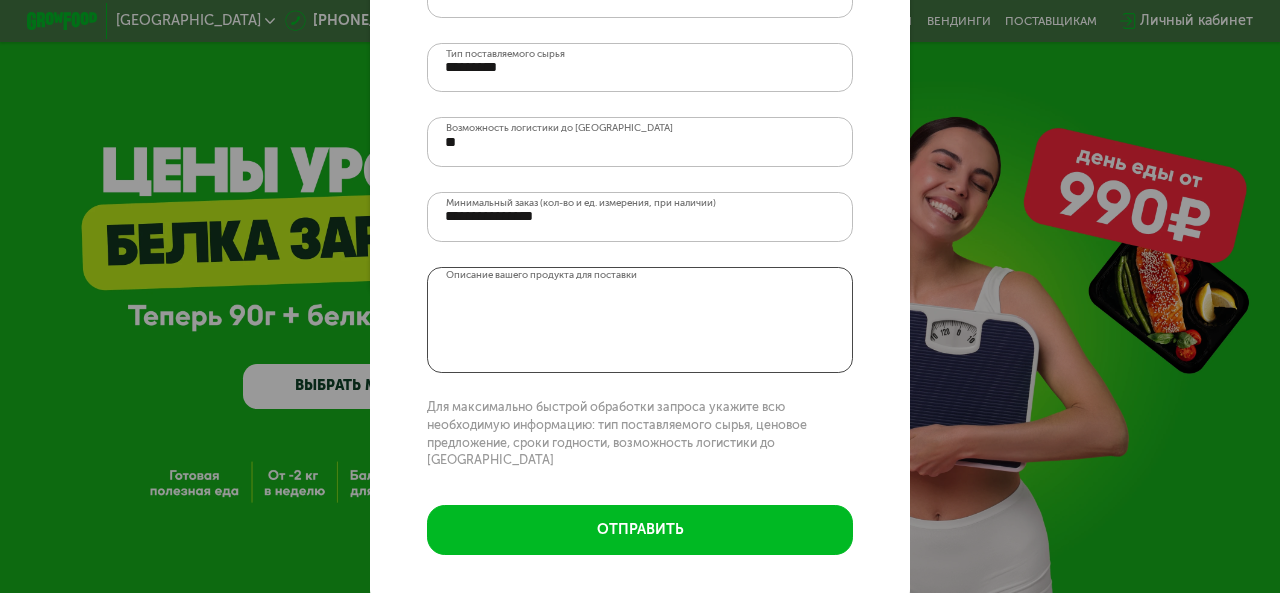 paste on "**********" 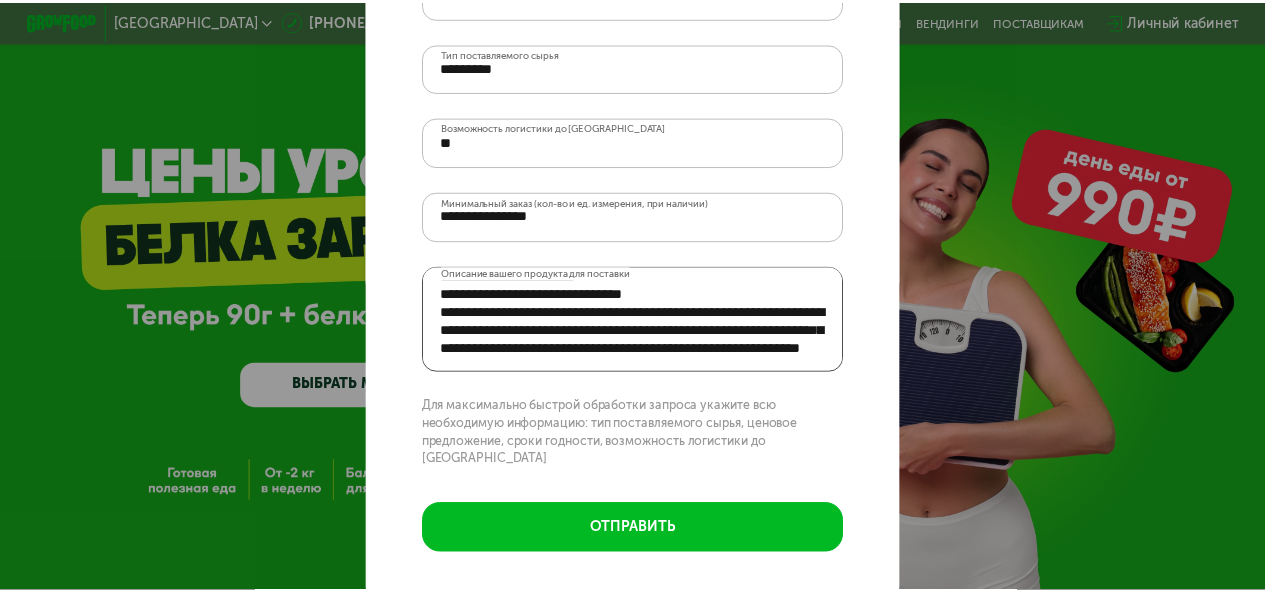 scroll, scrollTop: 65, scrollLeft: 0, axis: vertical 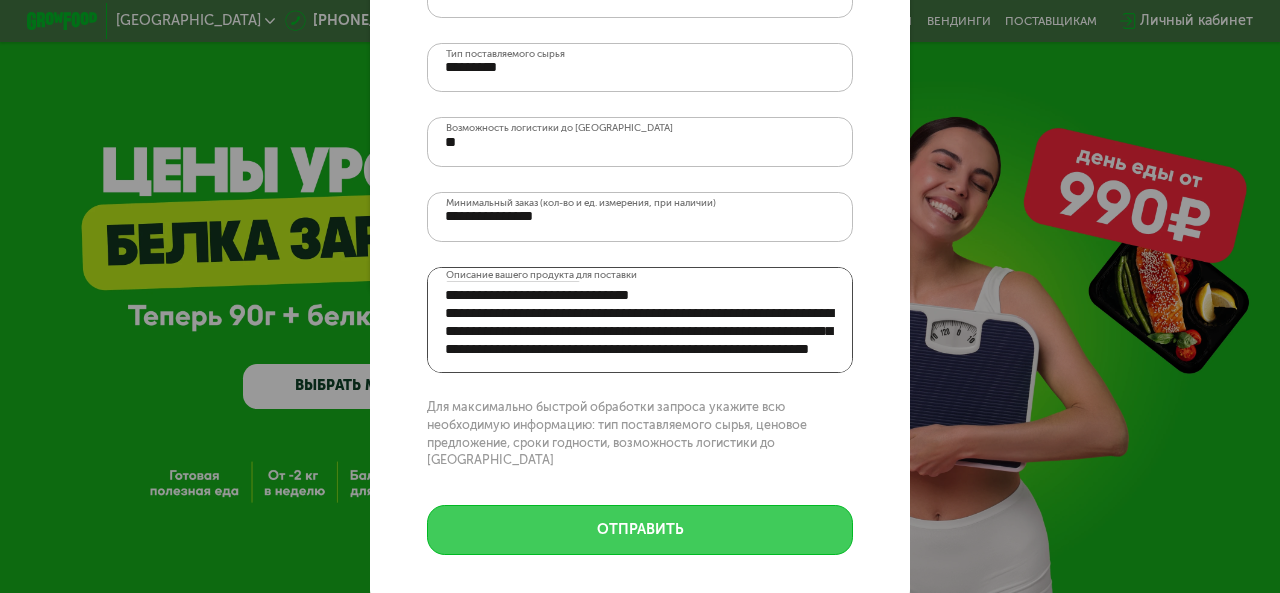 type on "**********" 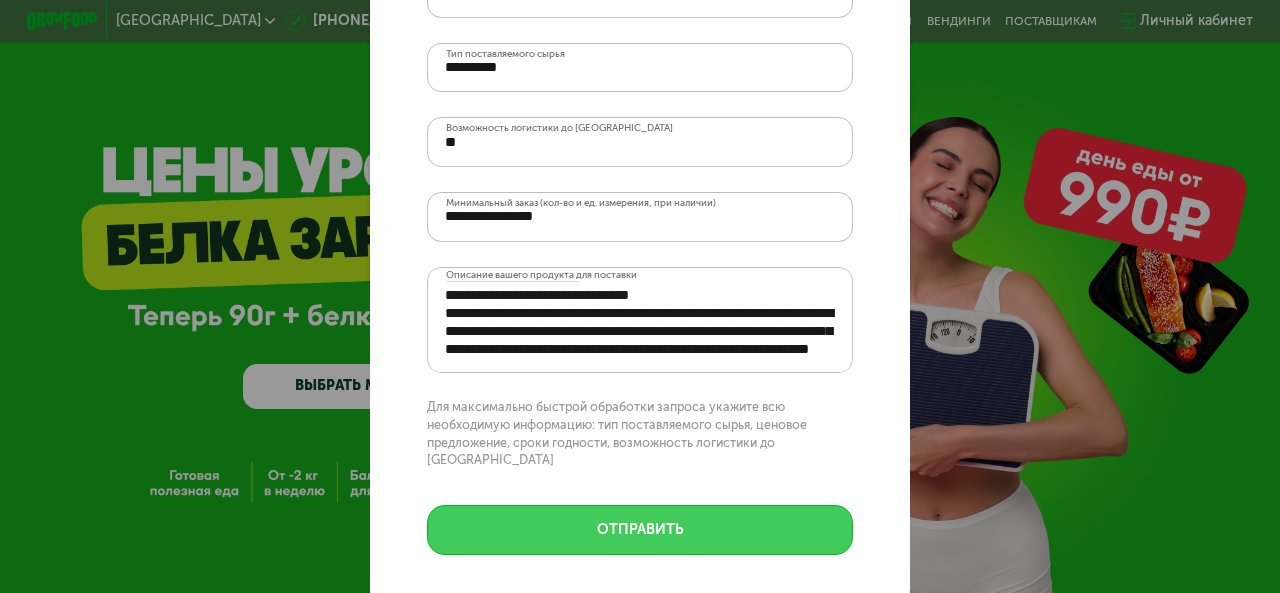 click on "отправить" at bounding box center (640, 530) 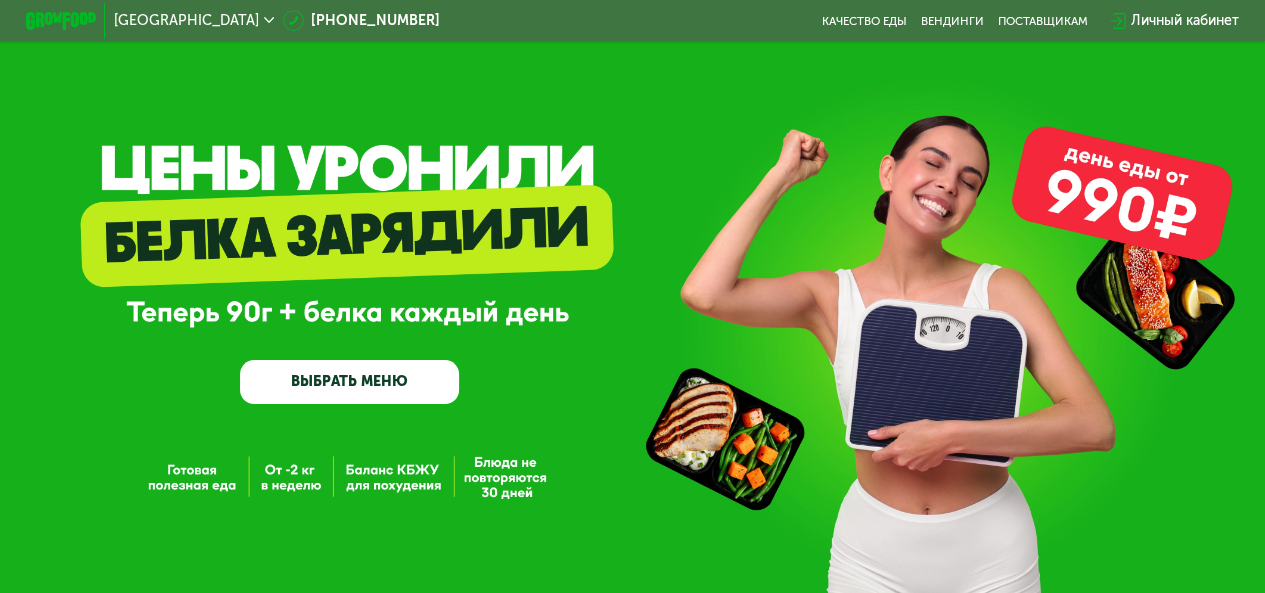 click on "[GEOGRAPHIC_DATA]  [PHONE_NUMBER]   Качество еды   [PERSON_NAME]   поставщикам   Личный кабинет" at bounding box center (633, 20) 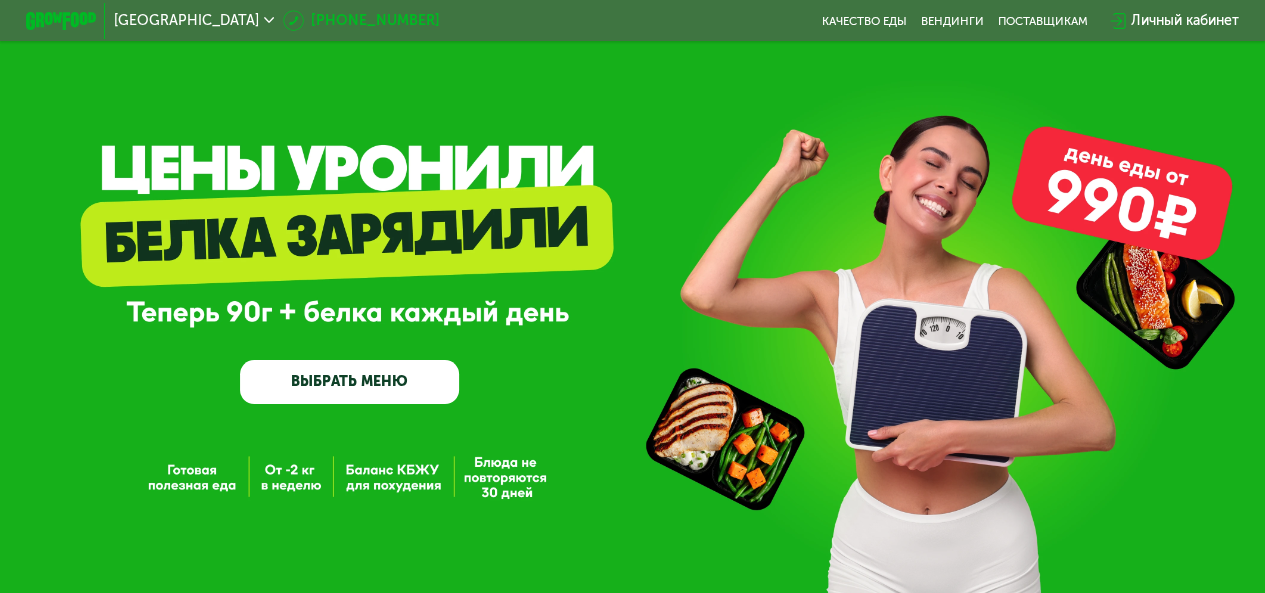 drag, startPoint x: 413, startPoint y: 19, endPoint x: 394, endPoint y: 19, distance: 19 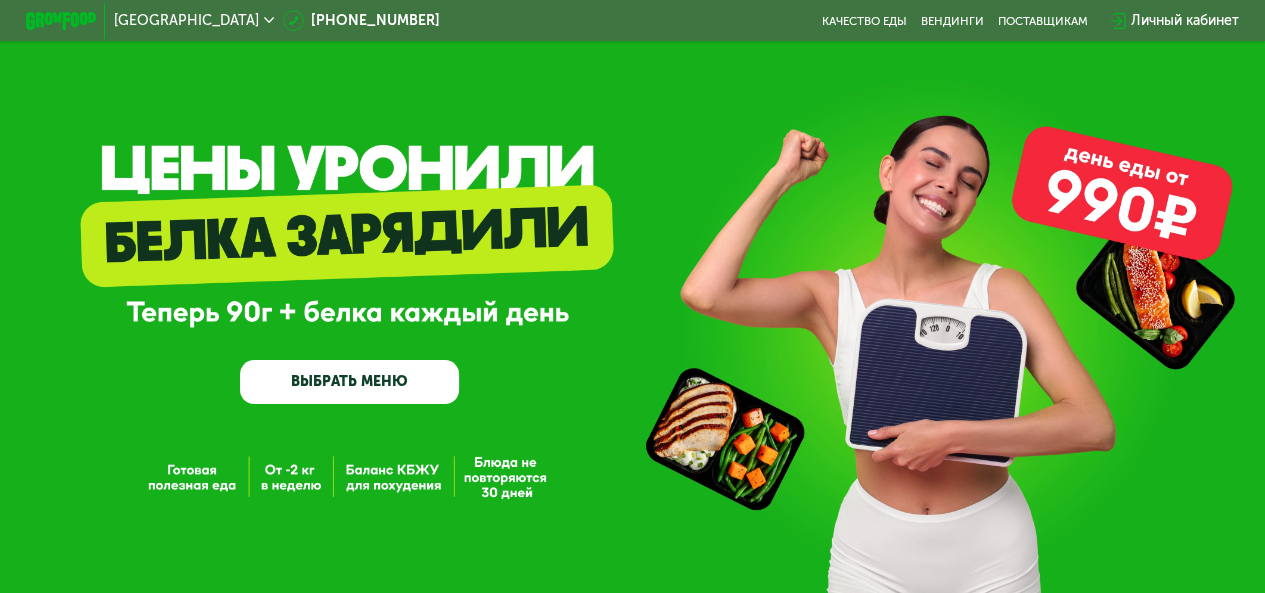 click on "GrowFood — доставка правильного питания  ВЫБРАТЬ МЕНЮ" at bounding box center [632, 298] 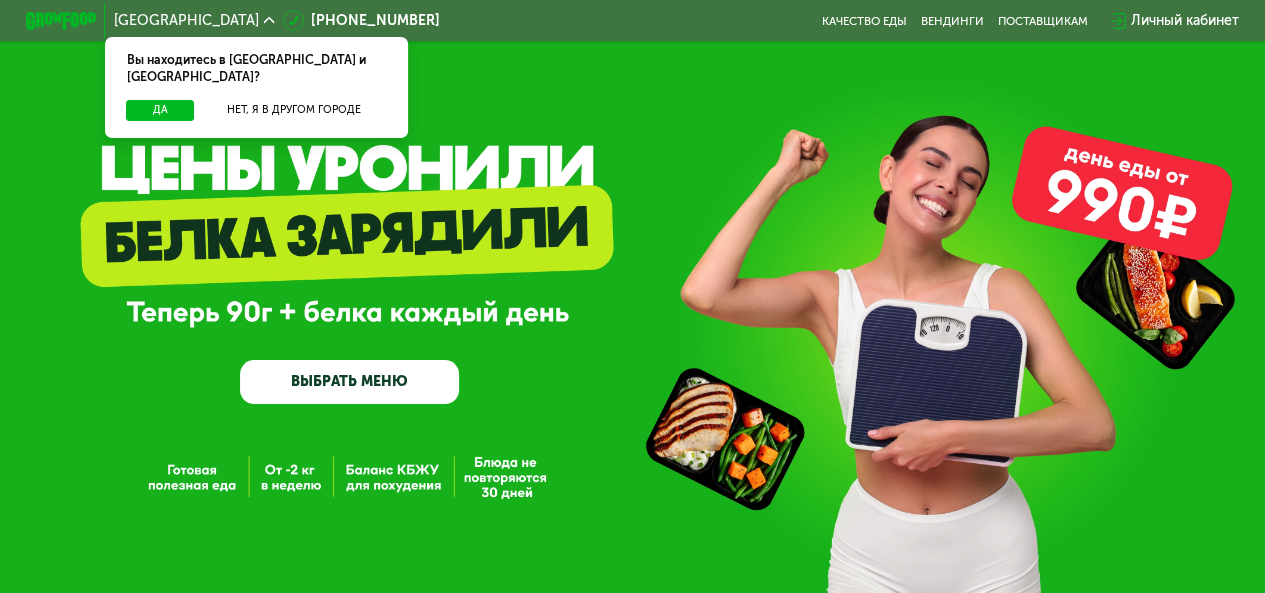 click on "GrowFood — доставка правильного питания  ВЫБРАТЬ МЕНЮ" at bounding box center (632, 298) 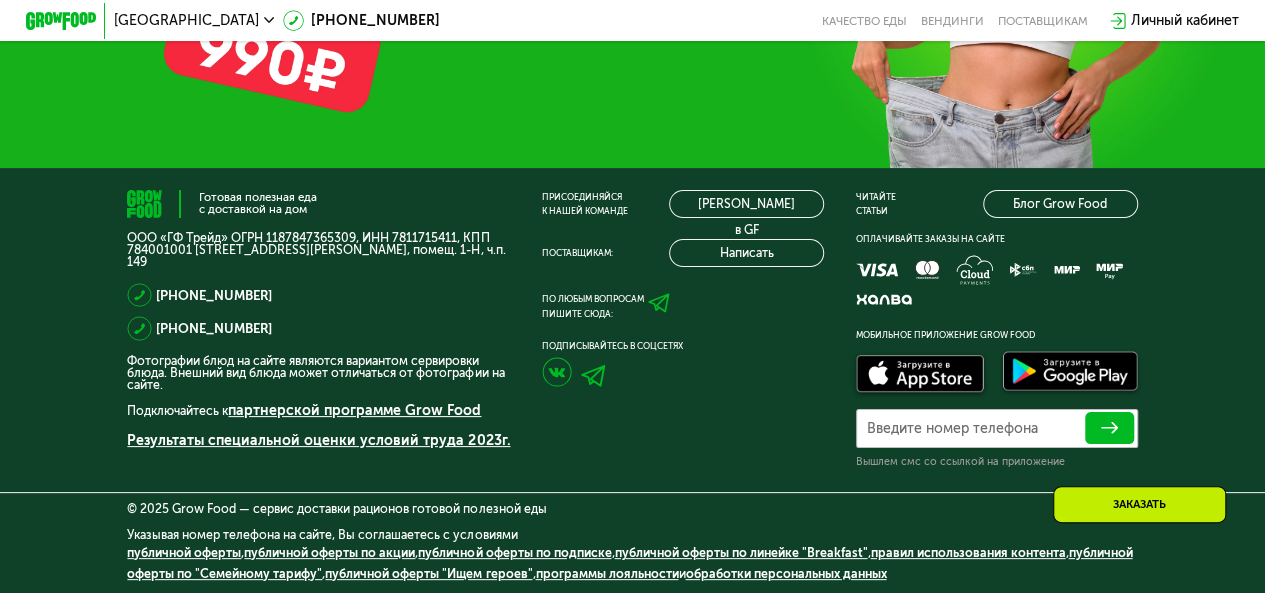 scroll, scrollTop: 5807, scrollLeft: 0, axis: vertical 